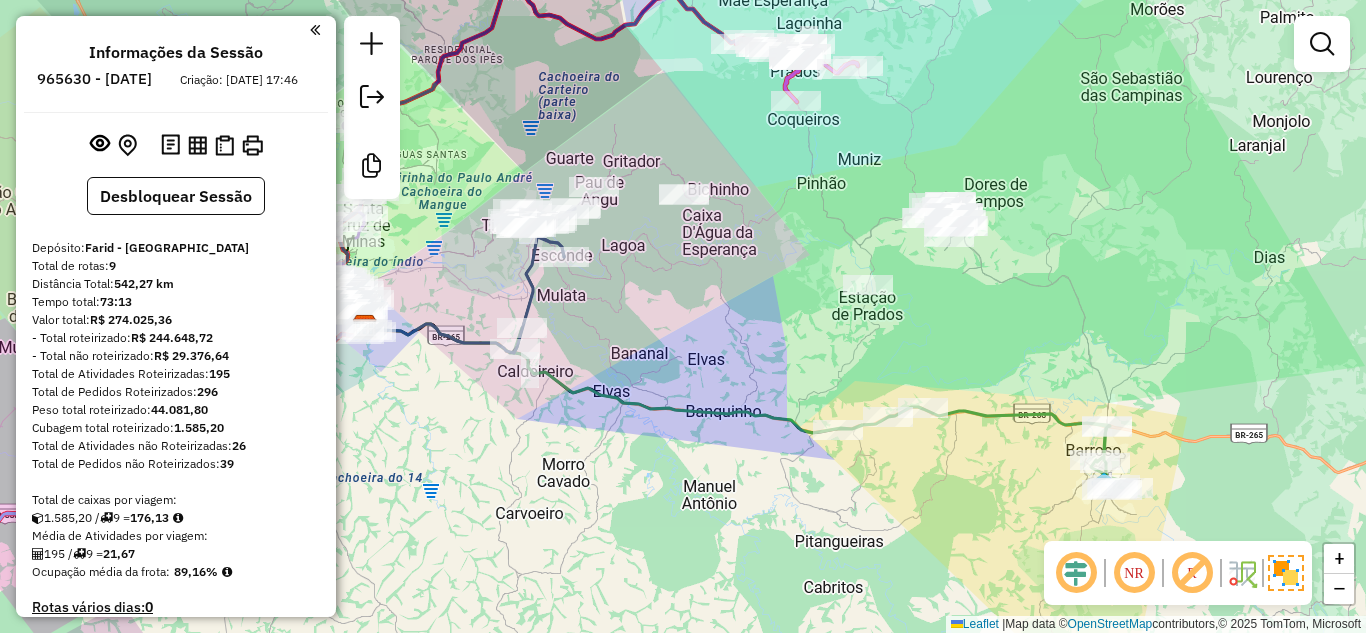scroll, scrollTop: 0, scrollLeft: 0, axis: both 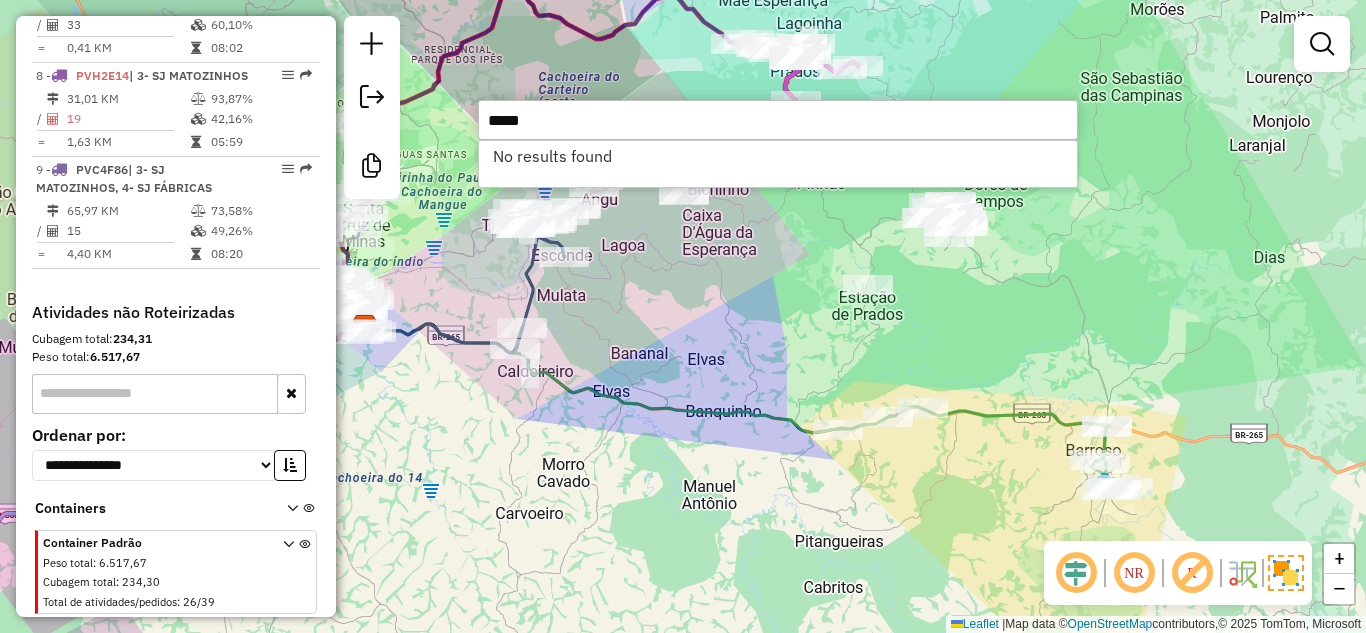 type on "*****" 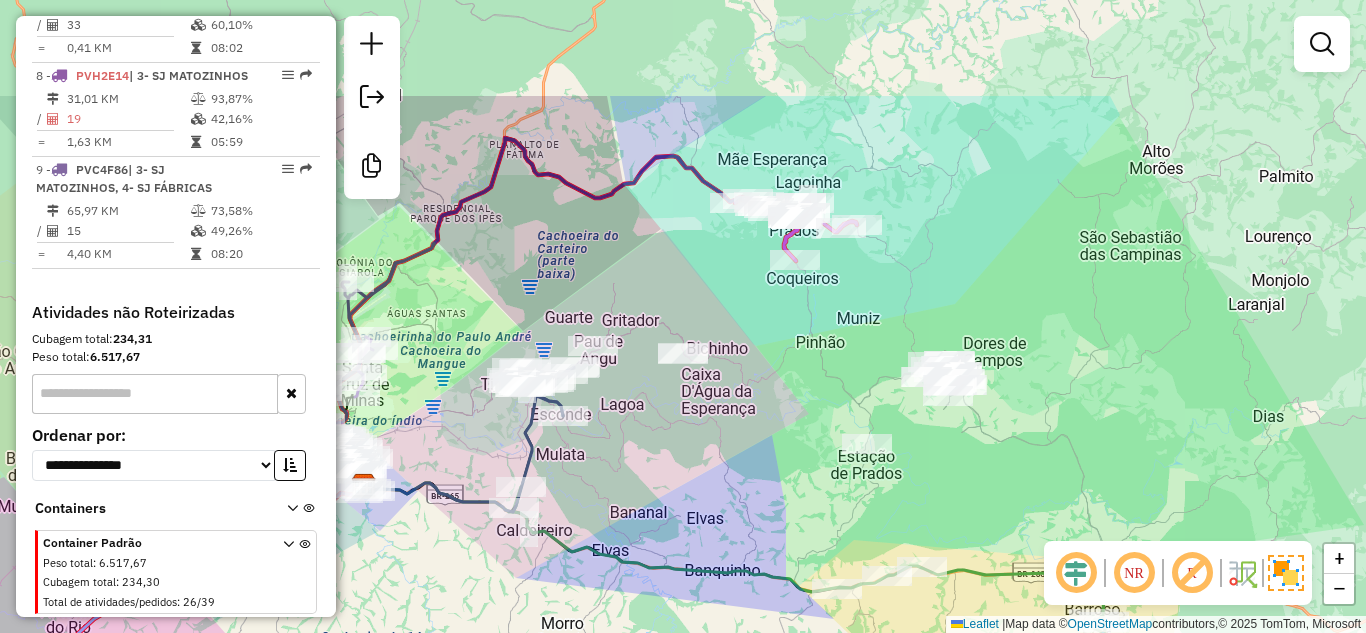 drag, startPoint x: 806, startPoint y: 291, endPoint x: 803, endPoint y: 339, distance: 48.09366 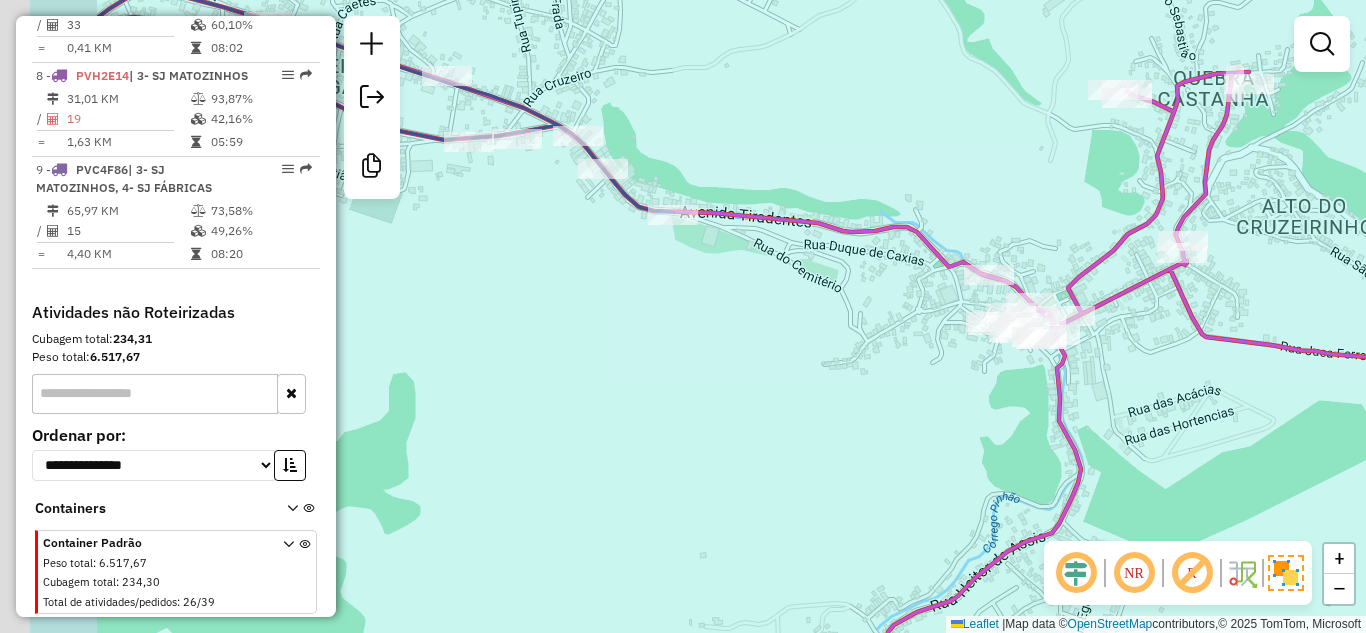 drag, startPoint x: 545, startPoint y: 286, endPoint x: 707, endPoint y: 300, distance: 162.6038 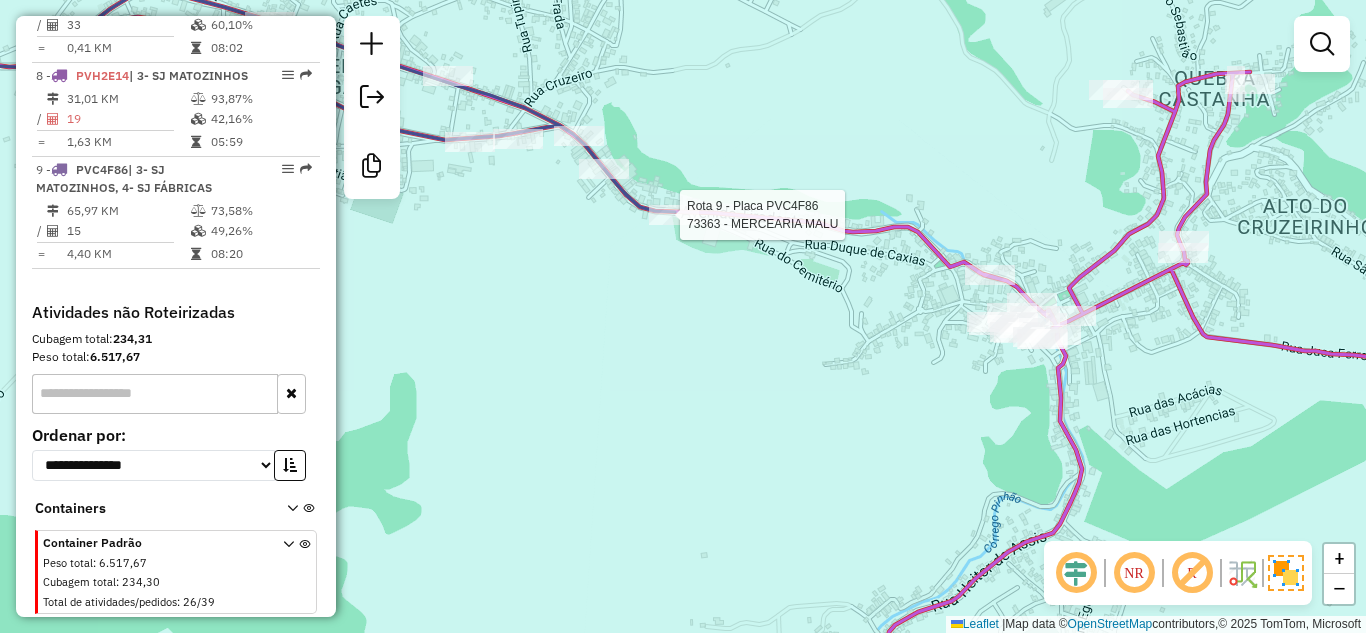 select on "**********" 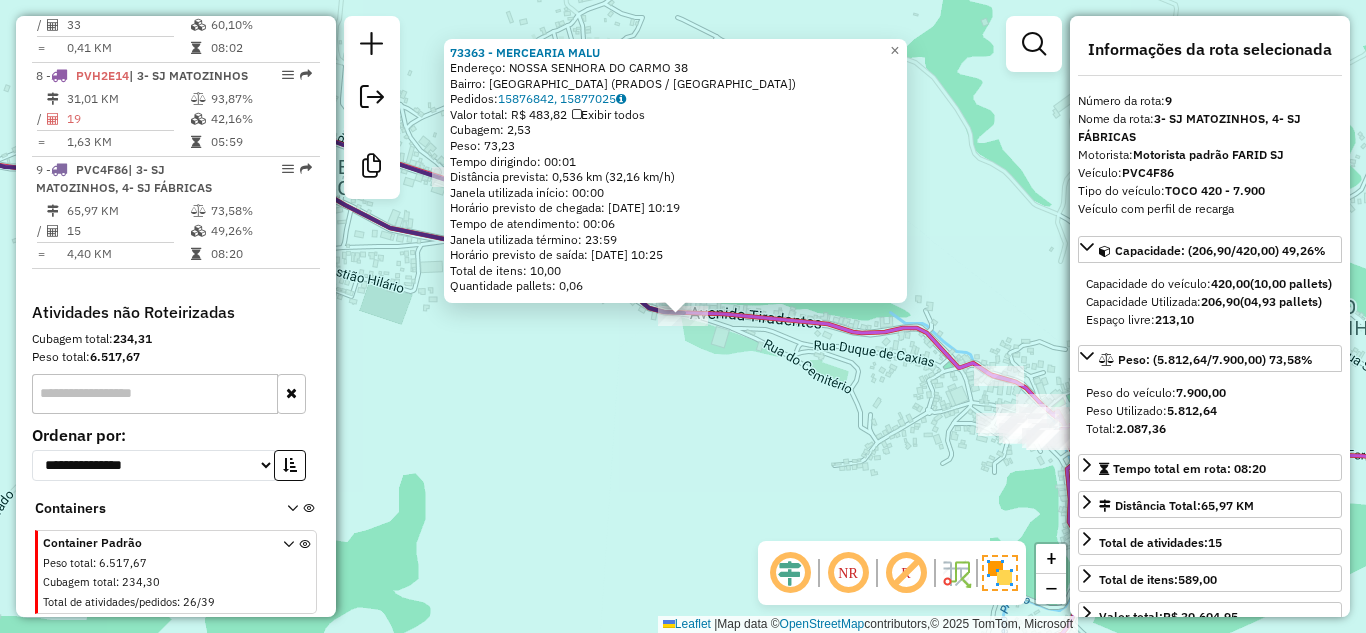 click on "73363 - MERCEARIA MALU  Endereço:  NOSSA SENHORA DO CARMO 38   Bairro: [GEOGRAPHIC_DATA] ([GEOGRAPHIC_DATA] / [GEOGRAPHIC_DATA])   Pedidos:  15876842, 15877025   Valor total: R$ 483,82   Exibir todos   Cubagem: 2,53  Peso: 73,23  Tempo dirigindo: 00:01   Distância prevista: 0,536 km (32,16 km/h)   [GEOGRAPHIC_DATA] utilizada início: 00:00   Horário previsto de chegada: [DATE] 10:19   Tempo de atendimento: 00:06   Janela utilizada término: 23:59   Horário previsto de saída: [DATE] 10:25   Total de itens: 10,00   Quantidade pallets: 0,06  × Janela de atendimento Grade de atendimento Capacidade Transportadoras Veículos Cliente Pedidos  Rotas Selecione os dias de semana para filtrar as janelas de atendimento  Seg   Ter   Qua   Qui   Sex   Sáb   Dom  Informe o período da janela de atendimento: De: Até:  Filtrar exatamente a janela do cliente  Considerar janela de atendimento padrão  Selecione os dias de semana para filtrar as grades de atendimento  Seg   Ter   Qua   Qui   Sex   Sáb   Dom   Peso mínimo:   Peso máximo:   De:   Até:" 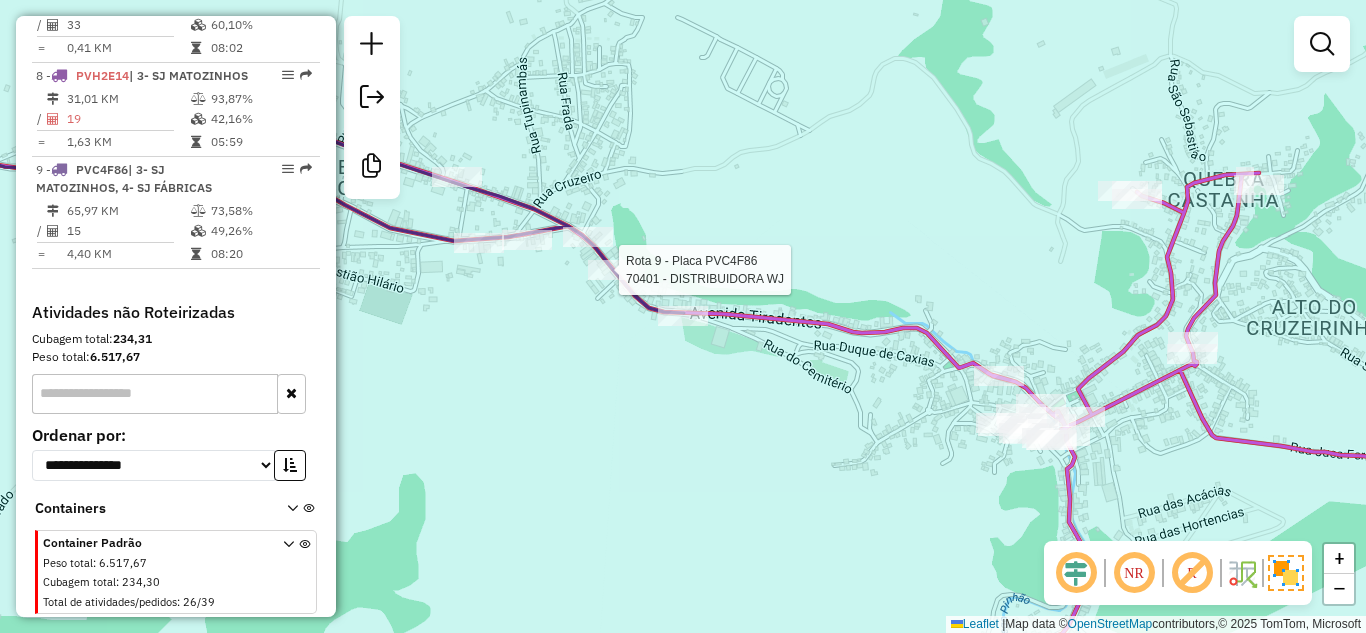 select on "**********" 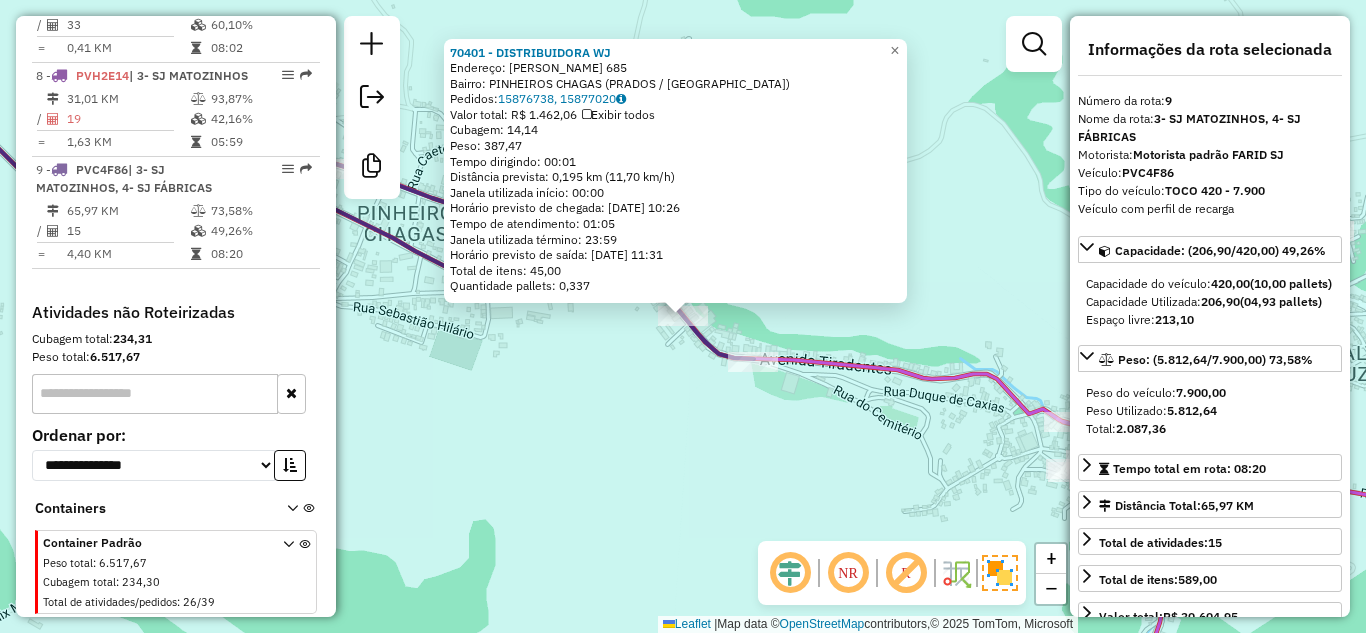click on "70401 - DISTRIBUIDORA WJ  Endereço:  [PERSON_NAME] VALE 685   Bairro: PINHEIROS CHAGAS (PRADOS / [GEOGRAPHIC_DATA])   Pedidos:  15876738, 15877020   Valor total: R$ 1.462,06   Exibir todos   Cubagem: 14,14  Peso: 387,47  Tempo dirigindo: 00:01   Distância prevista: 0,195 km (11,70 km/h)   [GEOGRAPHIC_DATA] utilizada início: 00:00   Horário previsto de chegada: [DATE] 10:26   Tempo de atendimento: 01:05   Janela utilizada término: 23:59   Horário previsto de saída: [DATE] 11:31   Total de itens: 45,00   Quantidade pallets: 0,337  × Janela de atendimento Grade de atendimento Capacidade Transportadoras Veículos Cliente Pedidos  Rotas Selecione os dias de semana para filtrar as janelas de atendimento  Seg   Ter   Qua   Qui   Sex   Sáb   Dom  Informe o período da janela de atendimento: De: Até:  Filtrar exatamente a janela do cliente  Considerar janela de atendimento padrão  Selecione os dias de semana para filtrar as grades de atendimento  Seg   Ter   Qua   Qui   Sex   Sáb   Dom   Peso mínimo:   Peso máximo:  De:" 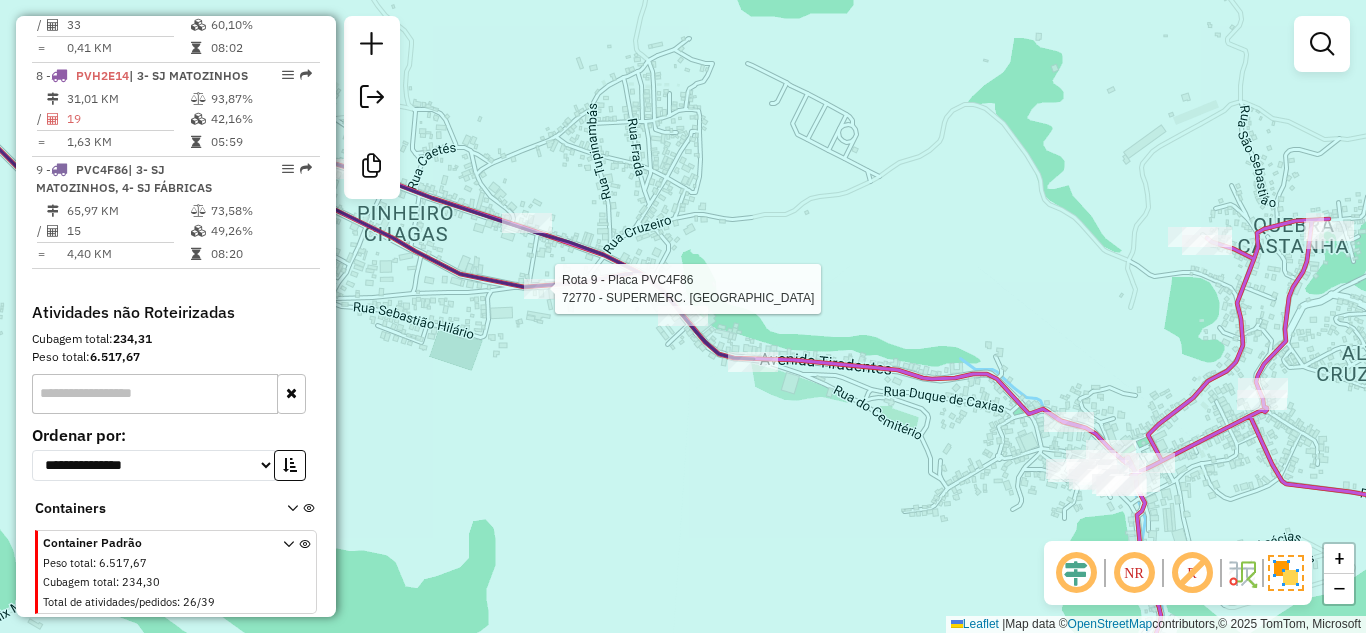 select on "**********" 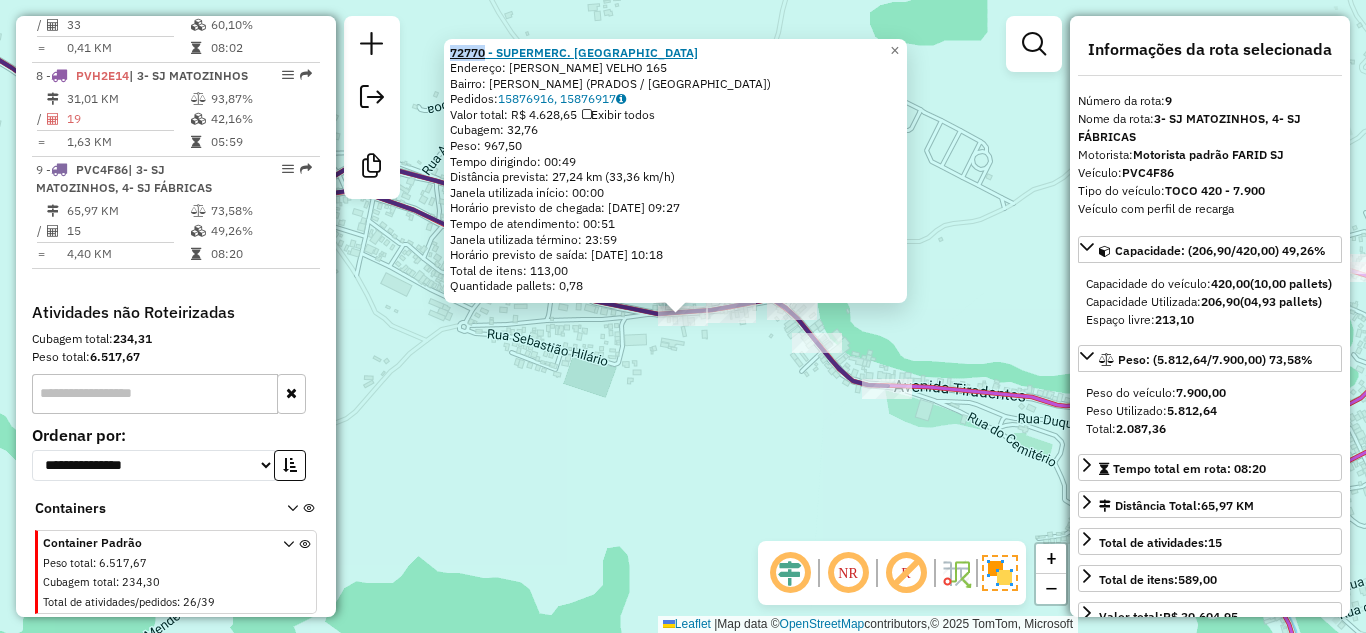 drag, startPoint x: 454, startPoint y: 53, endPoint x: 492, endPoint y: 53, distance: 38 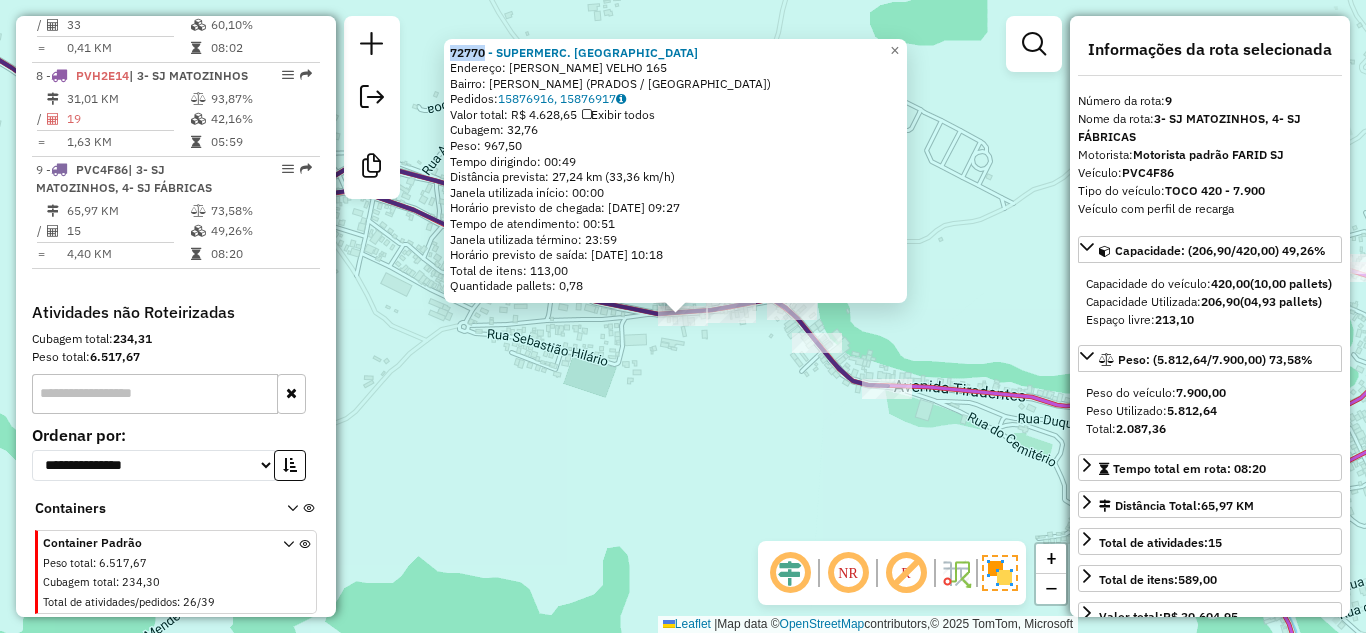 copy on "72770" 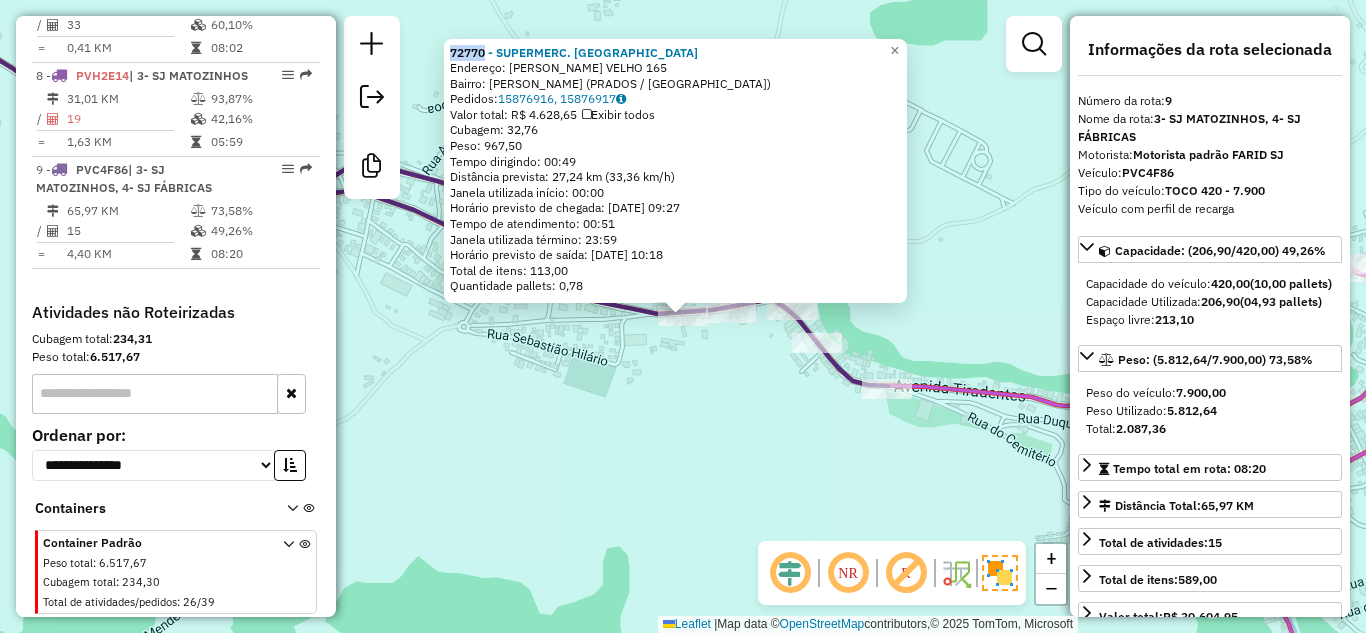 click on "72770 - SUPERMERC. PRADENSE  Endereço:  [GEOGRAPHIC_DATA] DA SILVA VELHO 165   Bairro: PINHEIRO CHAGAS (PRADOS / [GEOGRAPHIC_DATA])   Pedidos:  15876916, 15876917   Valor total: R$ 4.628,65   Exibir todos   Cubagem: 32,76  Peso: 967,50  Tempo dirigindo: 00:49   Distância prevista: 27,24 km (33,36 km/h)   [GEOGRAPHIC_DATA] utilizada início: 00:00   Horário previsto de chegada: [DATE] 09:27   Tempo de atendimento: 00:51   Janela utilizada término: 23:59   Horário previsto de saída: [DATE] 10:18   Total de itens: 113,00   Quantidade pallets: 0,78  × Janela de atendimento Grade de atendimento Capacidade Transportadoras Veículos Cliente Pedidos  Rotas Selecione os dias de semana para filtrar as janelas de atendimento  Seg   Ter   Qua   Qui   Sex   Sáb   Dom  Informe o período da janela de atendimento: De: Até:  Filtrar exatamente a janela do cliente  Considerar janela de atendimento padrão  Selecione os dias de semana para filtrar as grades de atendimento  Seg   Ter   Qua   Qui   Sex   Sáb   Dom   Peso mínimo:   De:   Até:" 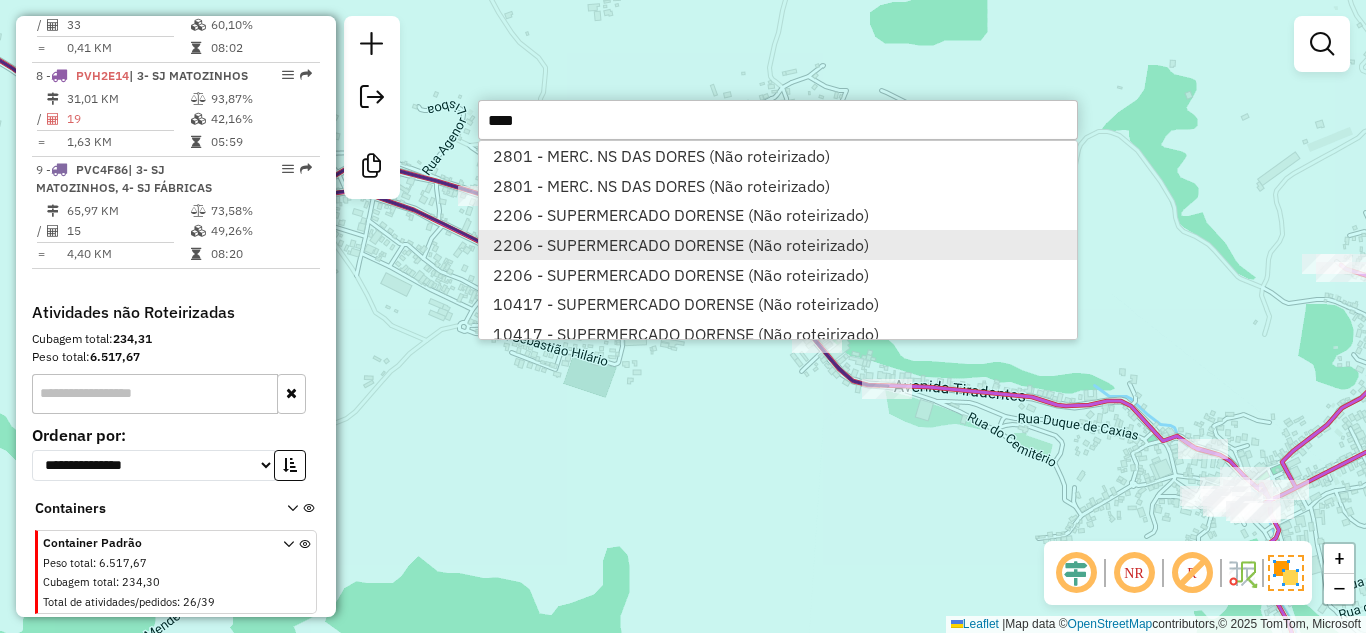 type on "****" 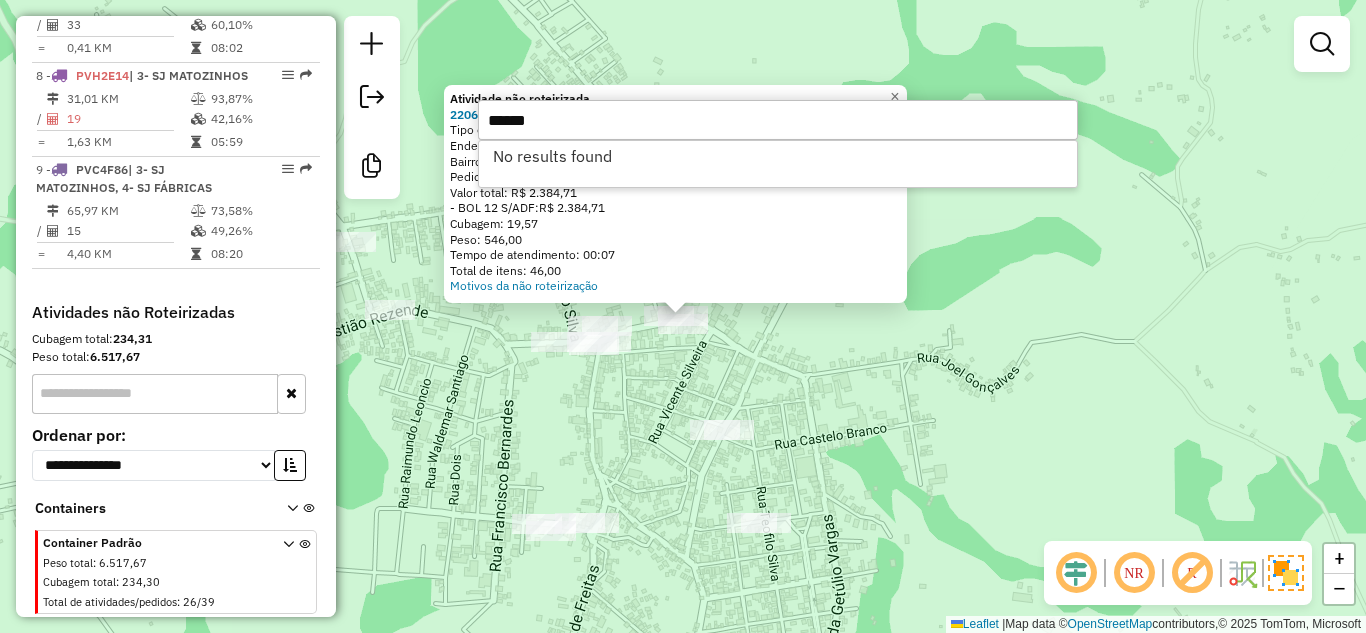 type on "******" 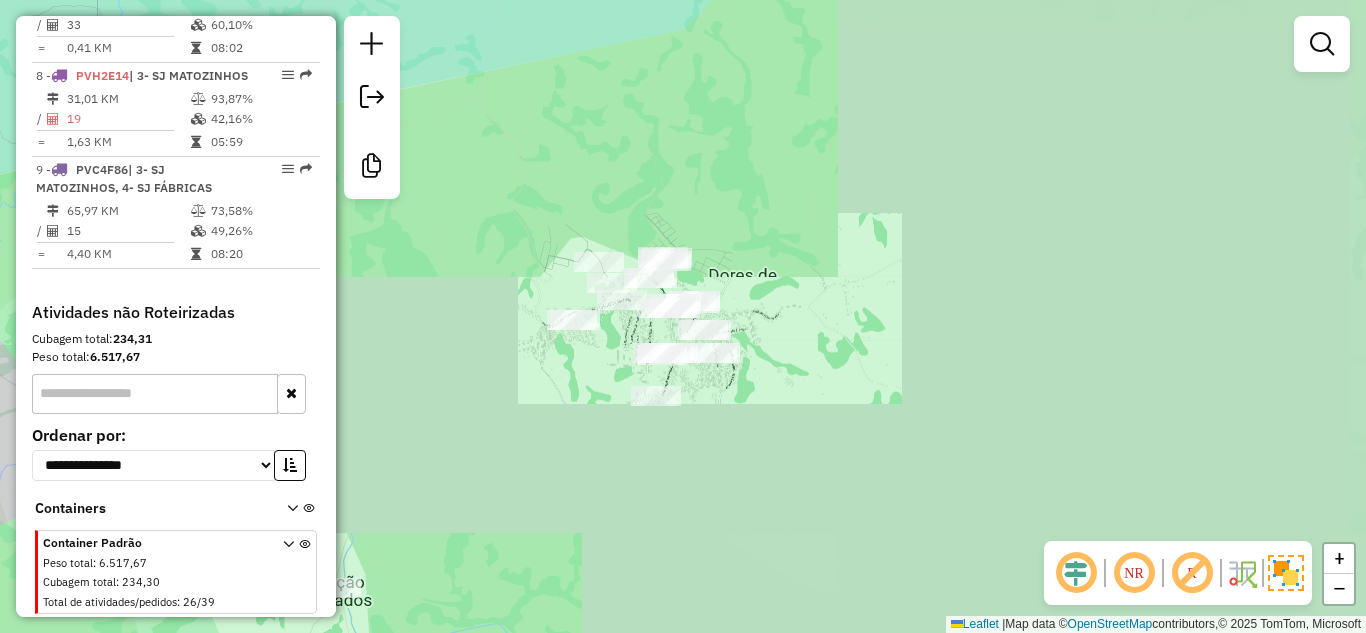 drag, startPoint x: 722, startPoint y: 445, endPoint x: 1132, endPoint y: 184, distance: 486.02573 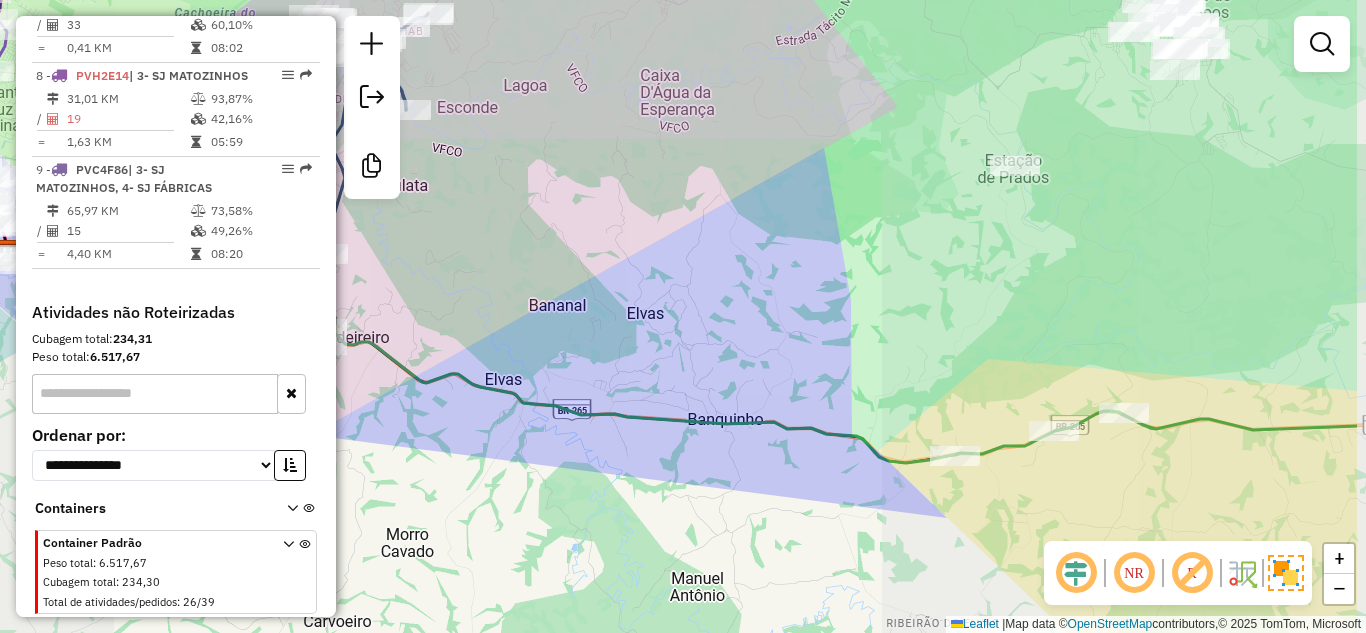 drag, startPoint x: 1208, startPoint y: 239, endPoint x: 857, endPoint y: 395, distance: 384.10547 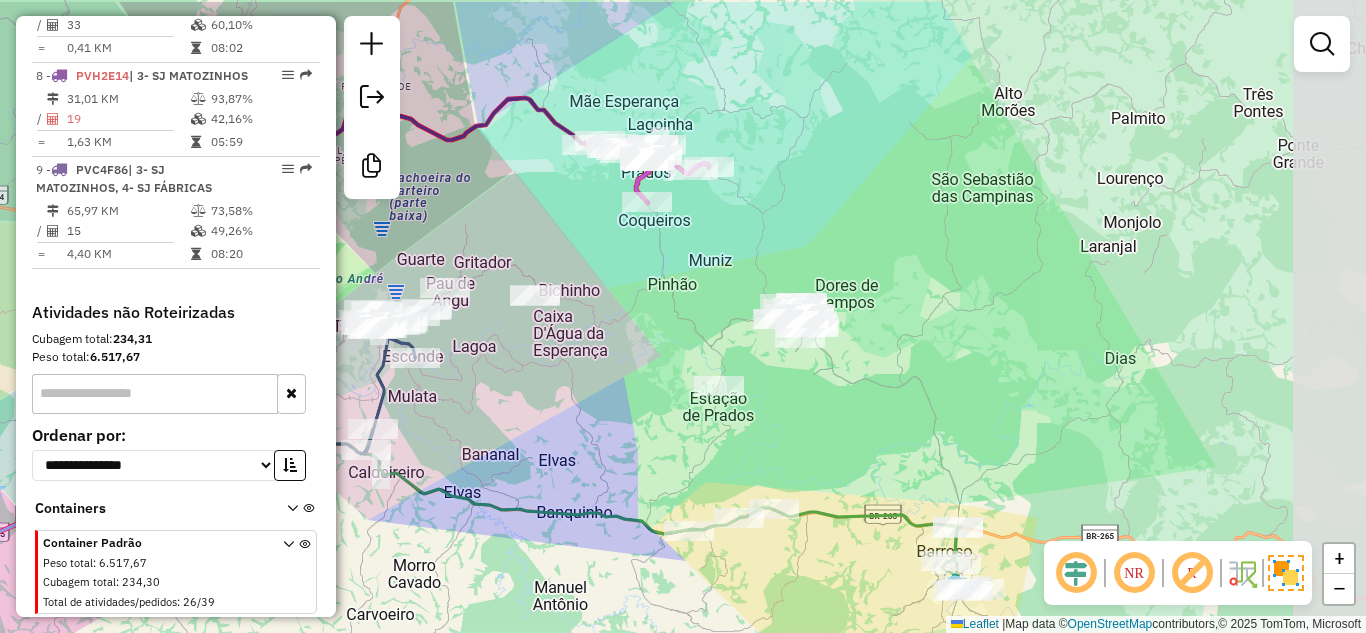 drag, startPoint x: 989, startPoint y: 372, endPoint x: 912, endPoint y: 425, distance: 93.47727 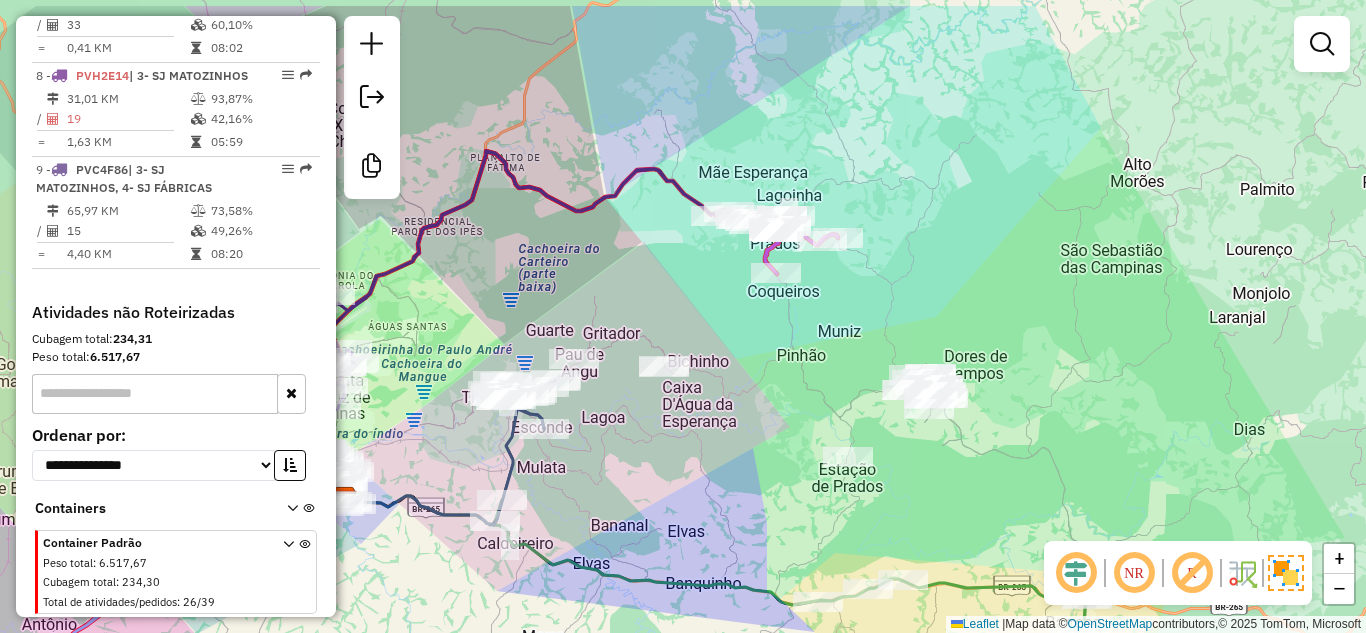 drag, startPoint x: 674, startPoint y: 263, endPoint x: 801, endPoint y: 332, distance: 144.53374 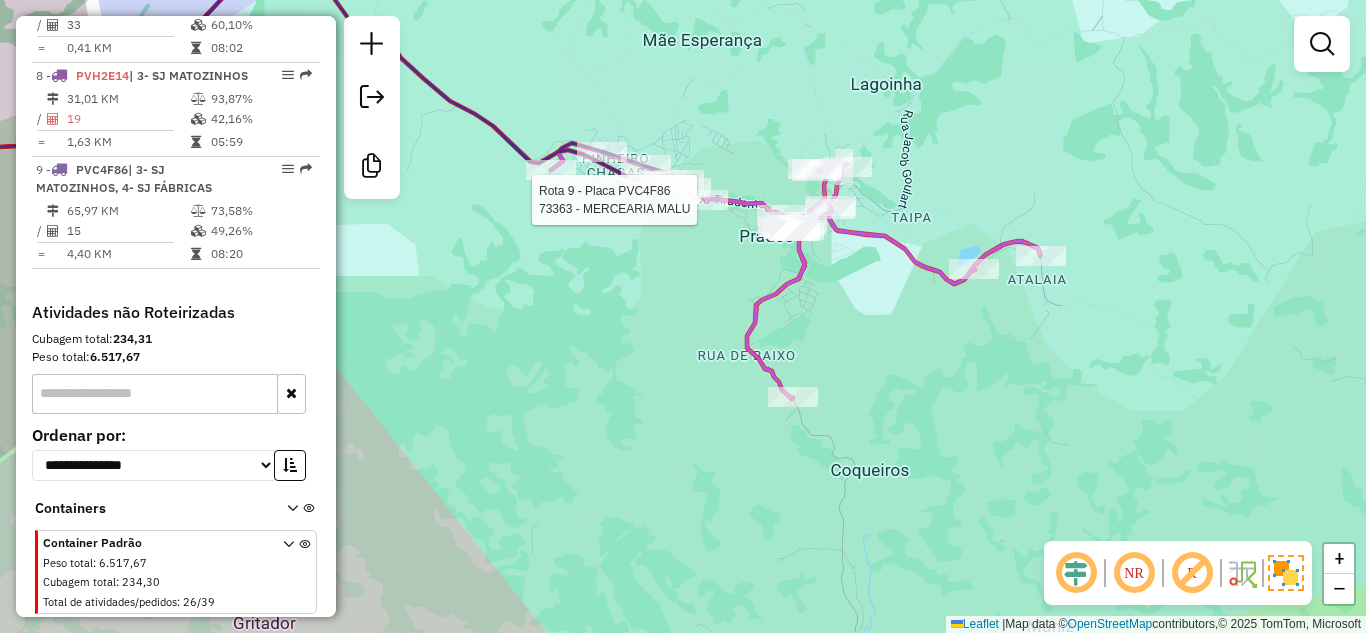 select on "**********" 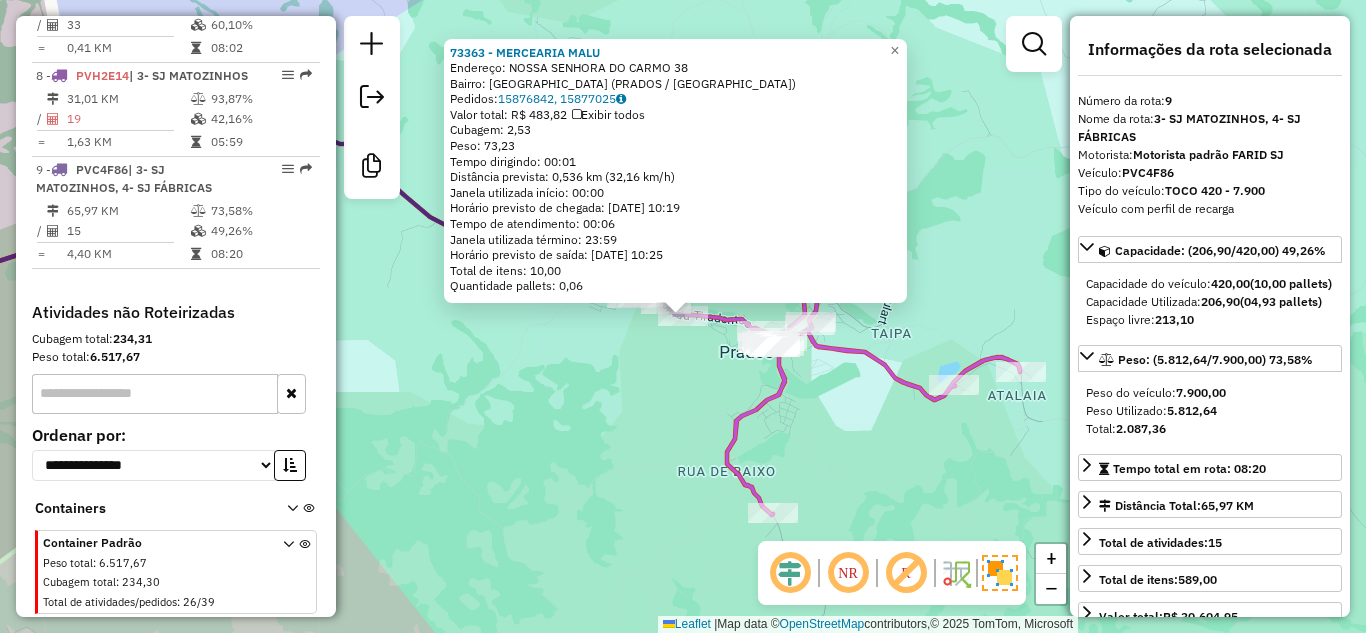 click on "73363 - MERCEARIA MALU  Endereço:  NOSSA SENHORA DO CARMO 38   Bairro: [GEOGRAPHIC_DATA] ([GEOGRAPHIC_DATA] / [GEOGRAPHIC_DATA])   Pedidos:  15876842, 15877025   Valor total: R$ 483,82   Exibir todos   Cubagem: 2,53  Peso: 73,23  Tempo dirigindo: 00:01   Distância prevista: 0,536 km (32,16 km/h)   [GEOGRAPHIC_DATA] utilizada início: 00:00   Horário previsto de chegada: [DATE] 10:19   Tempo de atendimento: 00:06   Janela utilizada término: 23:59   Horário previsto de saída: [DATE] 10:25   Total de itens: 10,00   Quantidade pallets: 0,06  × Janela de atendimento Grade de atendimento Capacidade Transportadoras Veículos Cliente Pedidos  Rotas Selecione os dias de semana para filtrar as janelas de atendimento  Seg   Ter   Qua   Qui   Sex   Sáb   Dom  Informe o período da janela de atendimento: De: Até:  Filtrar exatamente a janela do cliente  Considerar janela de atendimento padrão  Selecione os dias de semana para filtrar as grades de atendimento  Seg   Ter   Qua   Qui   Sex   Sáb   Dom   Peso mínimo:   Peso máximo:   De:   Até:" 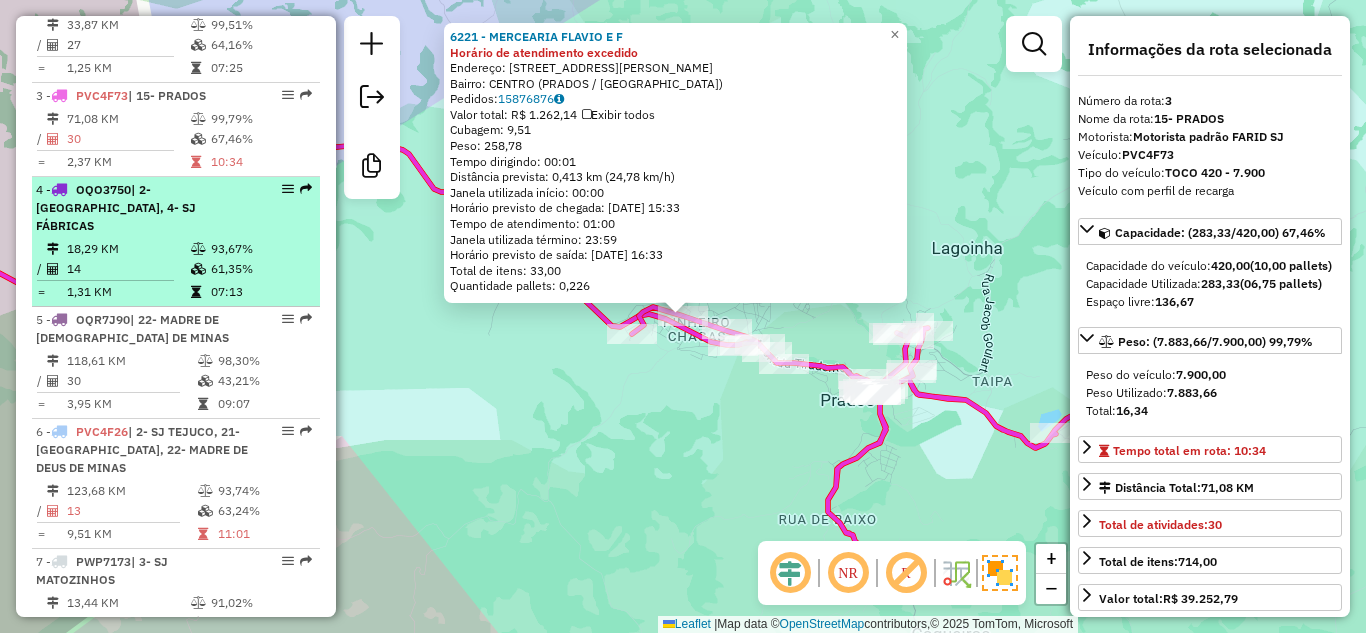scroll, scrollTop: 852, scrollLeft: 0, axis: vertical 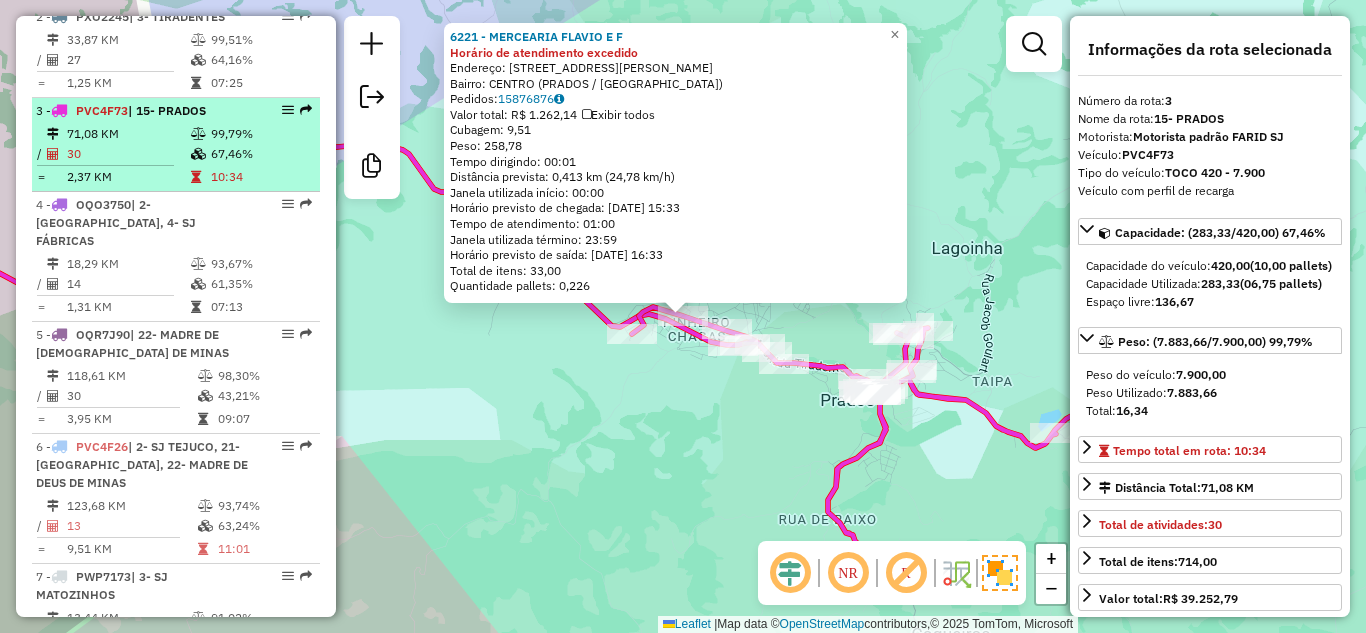drag, startPoint x: 147, startPoint y: 156, endPoint x: 201, endPoint y: 154, distance: 54.037025 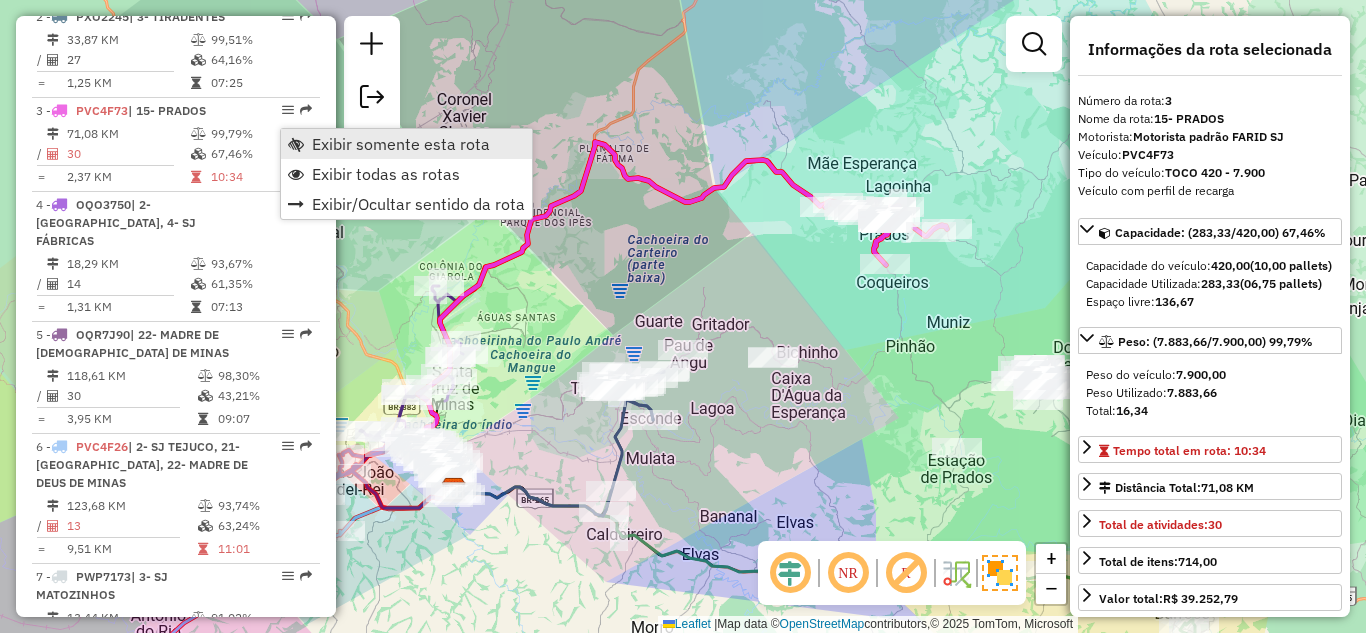 click on "Exibir somente esta rota" at bounding box center [406, 144] 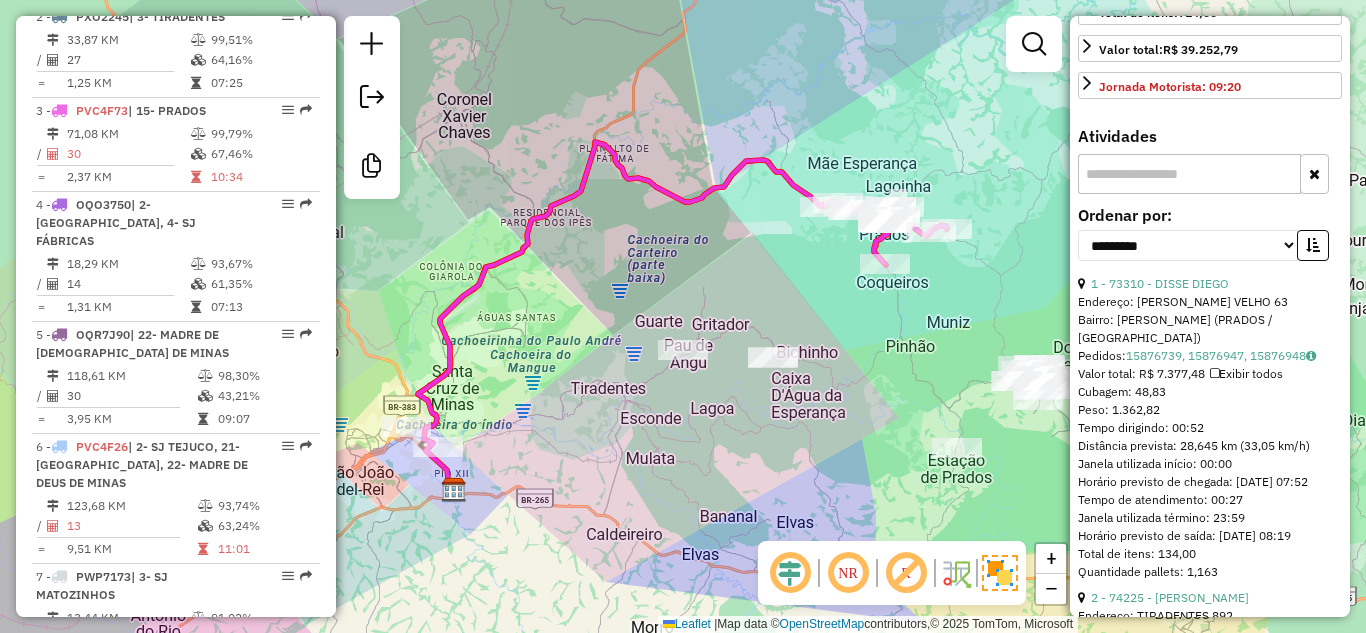 scroll, scrollTop: 600, scrollLeft: 0, axis: vertical 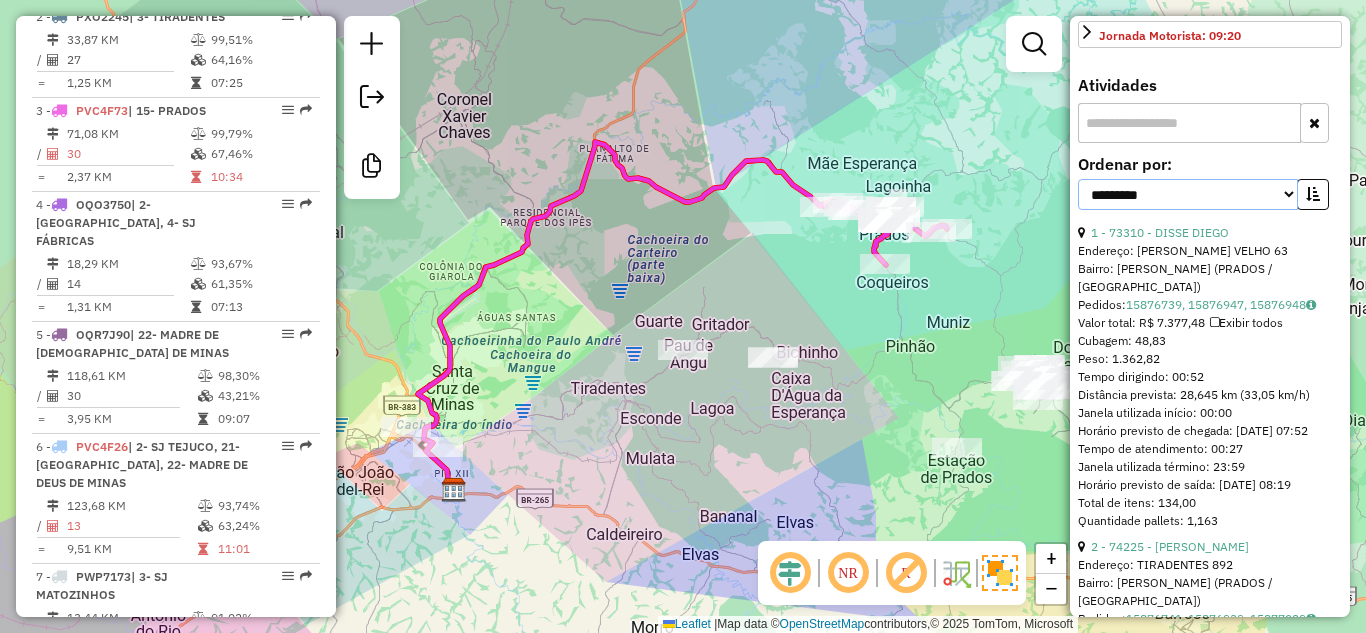 click on "**********" at bounding box center [1188, 194] 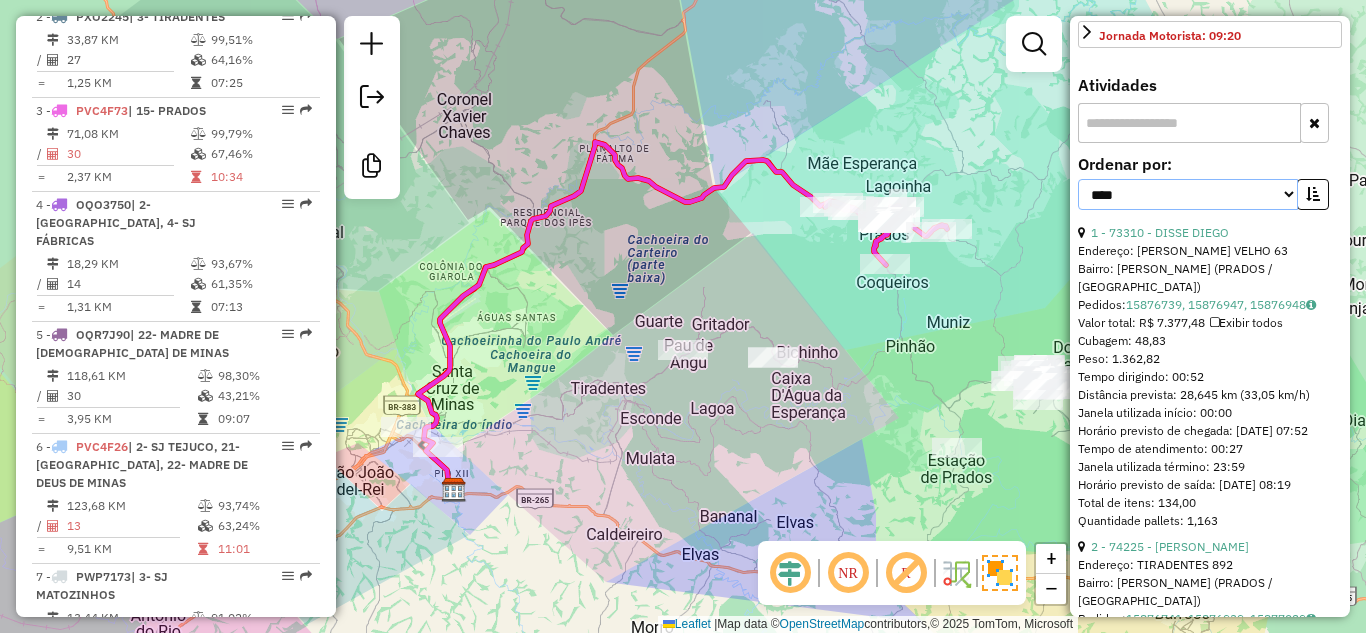click on "**********" at bounding box center (1188, 194) 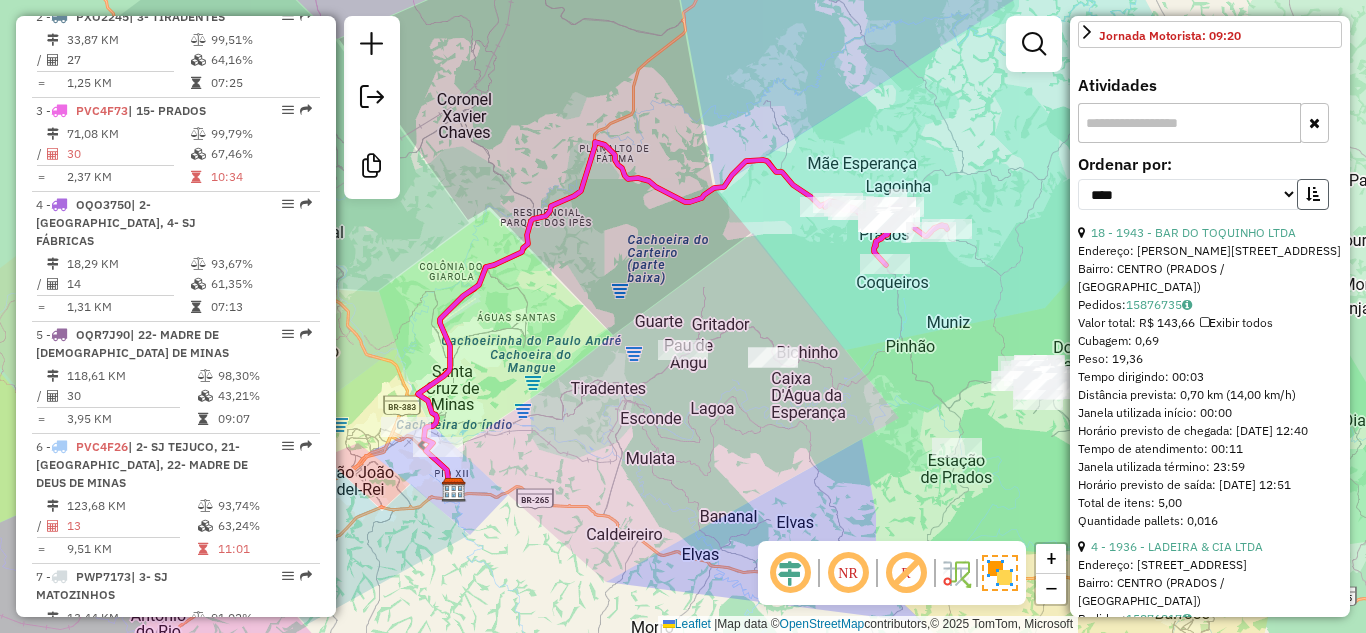 click at bounding box center (1313, 194) 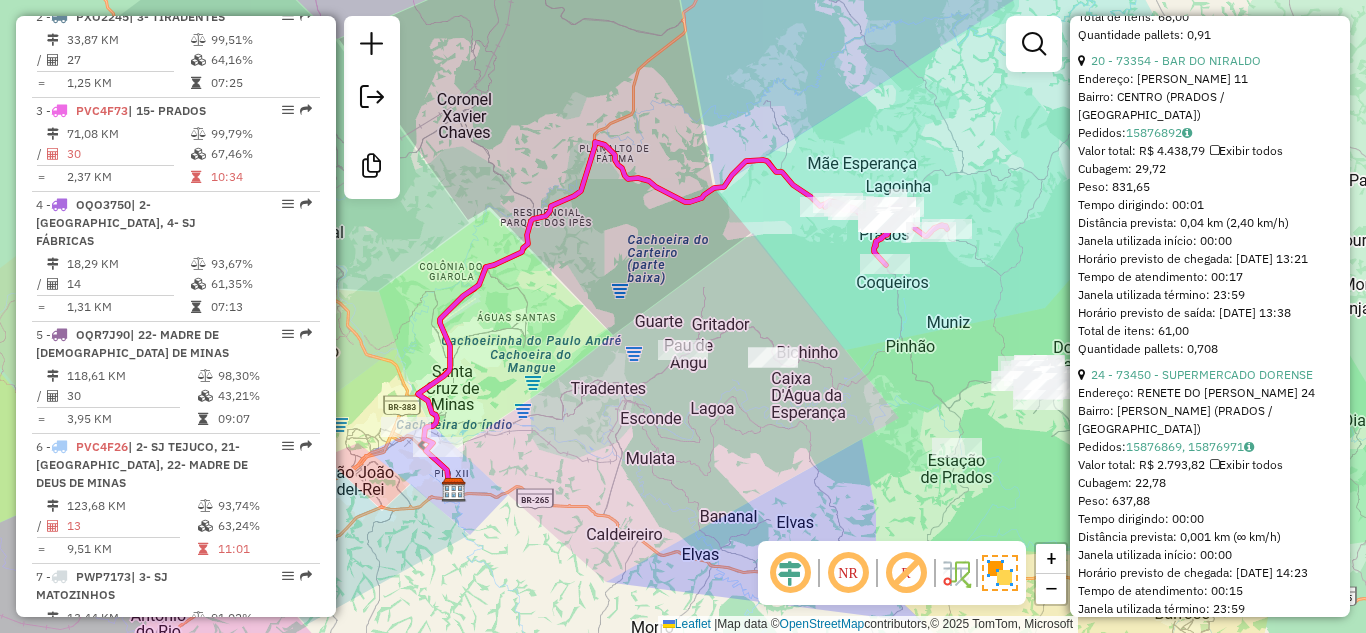 scroll, scrollTop: 1500, scrollLeft: 0, axis: vertical 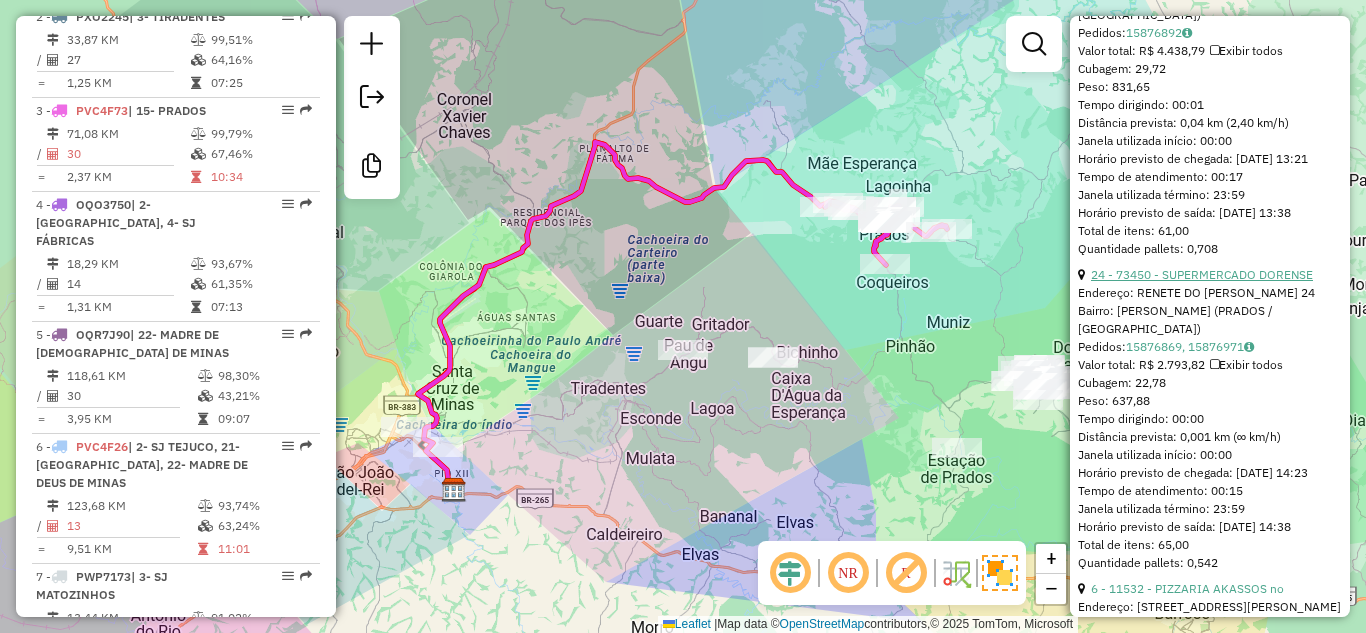 click on "24 - 73450 - SUPERMERCADO DORENSE" at bounding box center [1202, 274] 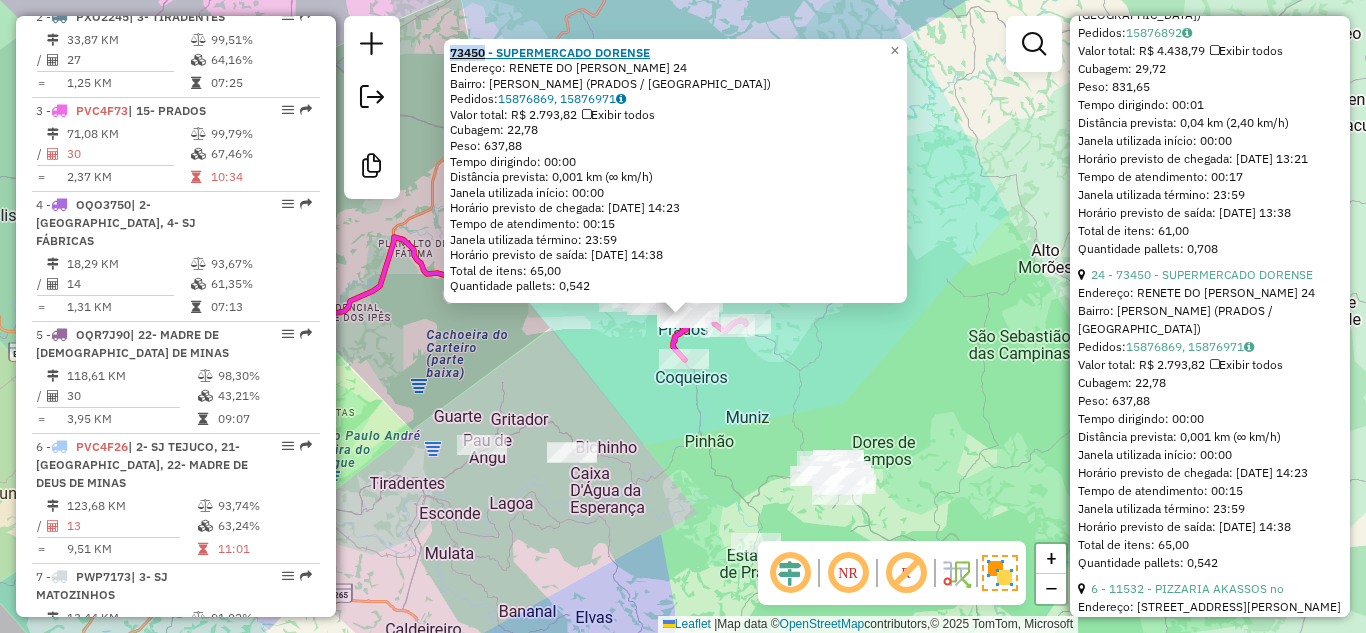 drag, startPoint x: 453, startPoint y: 51, endPoint x: 494, endPoint y: 51, distance: 41 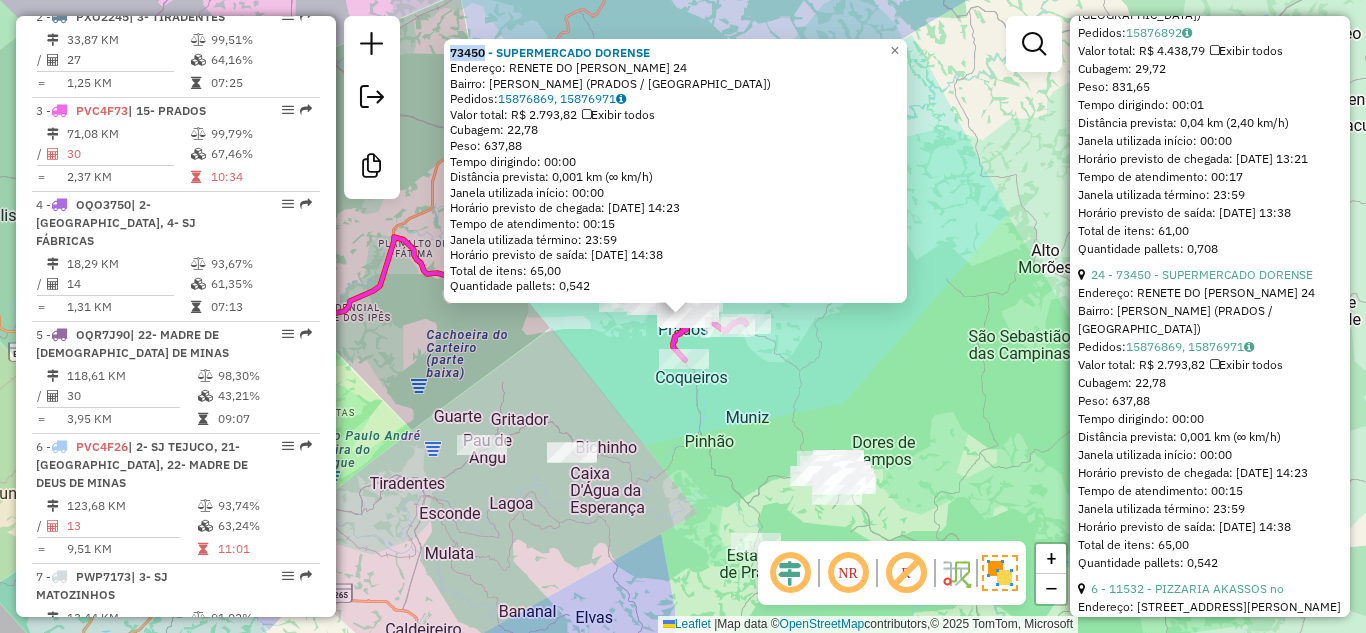 click on "Rota 3 - Placa PVC4F73  74225 - [PERSON_NAME] Rota 3 - Placa PVC4F73  8980 - MERCEARIA JOSE TEIXE Rota 3 - Placa PVC4F73  70718 - ROSILENE PINHEIRO DO 73450 - SUPERMERCADO DORENSE  Endereço:  RENETE DO [PERSON_NAME] 24   Bairro: PINHEIRO CHAGAS (PRADOS / MG)   Pedidos:  15876869, 15876971   Valor total: R$ 2.793,82   Exibir todos   Cubagem: 22,78  Peso: 637,88  Tempo dirigindo: 00:00   Distância prevista: 0,001 km (∞ km/h)   Janela utilizada início: 00:00   Horário previsto de chegada: [DATE] 14:23   Tempo de atendimento: 00:15   Janela utilizada término: 23:59   Horário previsto de saída: [DATE] 14:38   Total de itens: 65,00   Quantidade pallets: 0,542  × Janela de atendimento Grade de atendimento Capacidade Transportadoras Veículos Cliente Pedidos  Rotas Selecione os dias de semana para filtrar as janelas de atendimento  Seg   Ter   Qua   Qui   Sex   Sáb   Dom  Informe o período da janela de atendimento: De: Até:  Filtrar exatamente a janela do cliente  Seg   Ter   Qua  +" 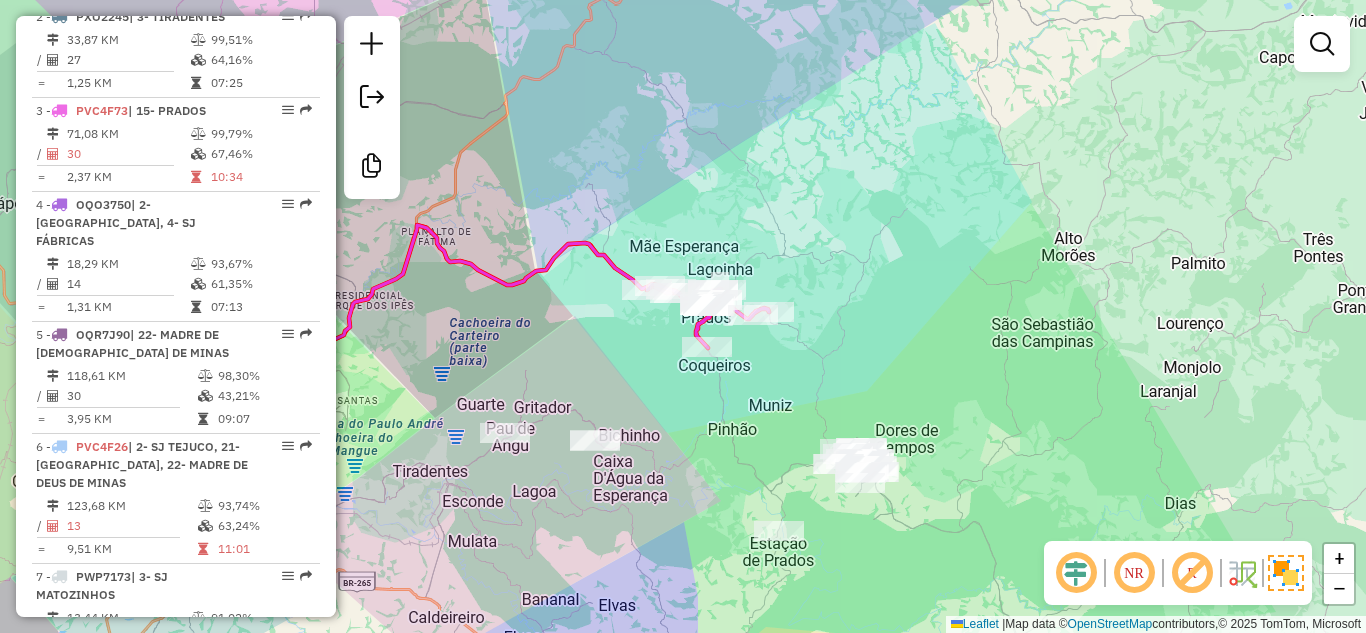 drag, startPoint x: 788, startPoint y: 388, endPoint x: 847, endPoint y: 347, distance: 71.84706 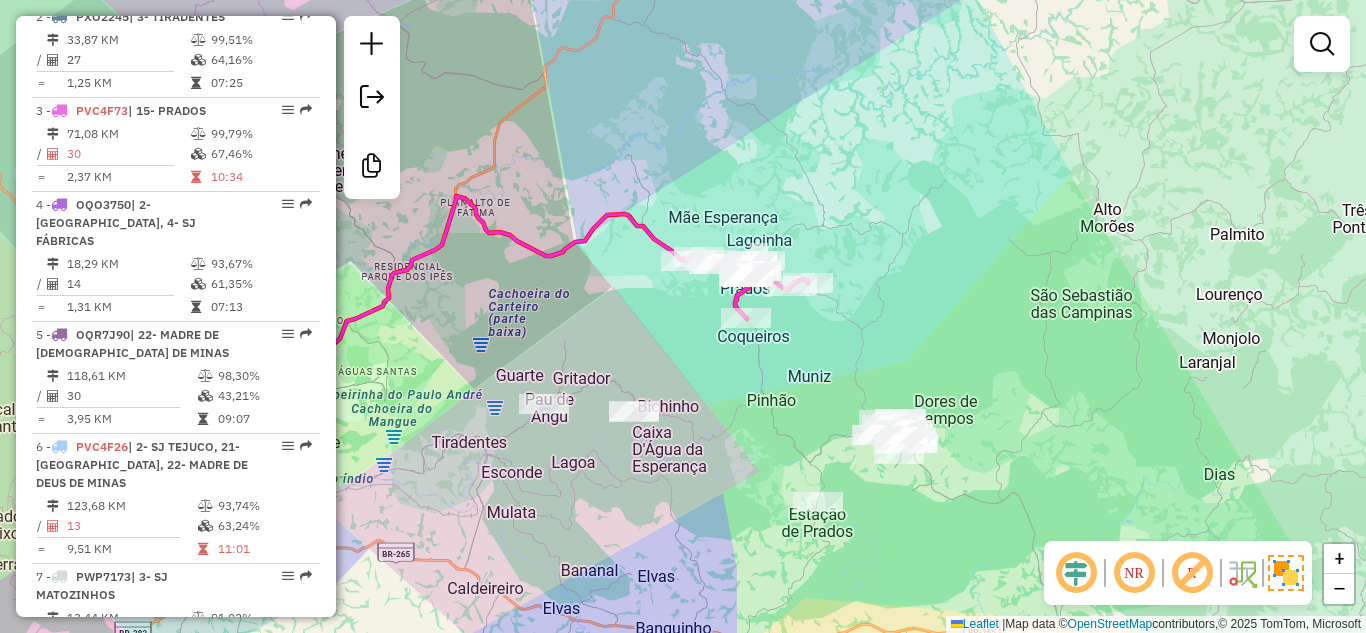 drag, startPoint x: 857, startPoint y: 334, endPoint x: 918, endPoint y: 274, distance: 85.56284 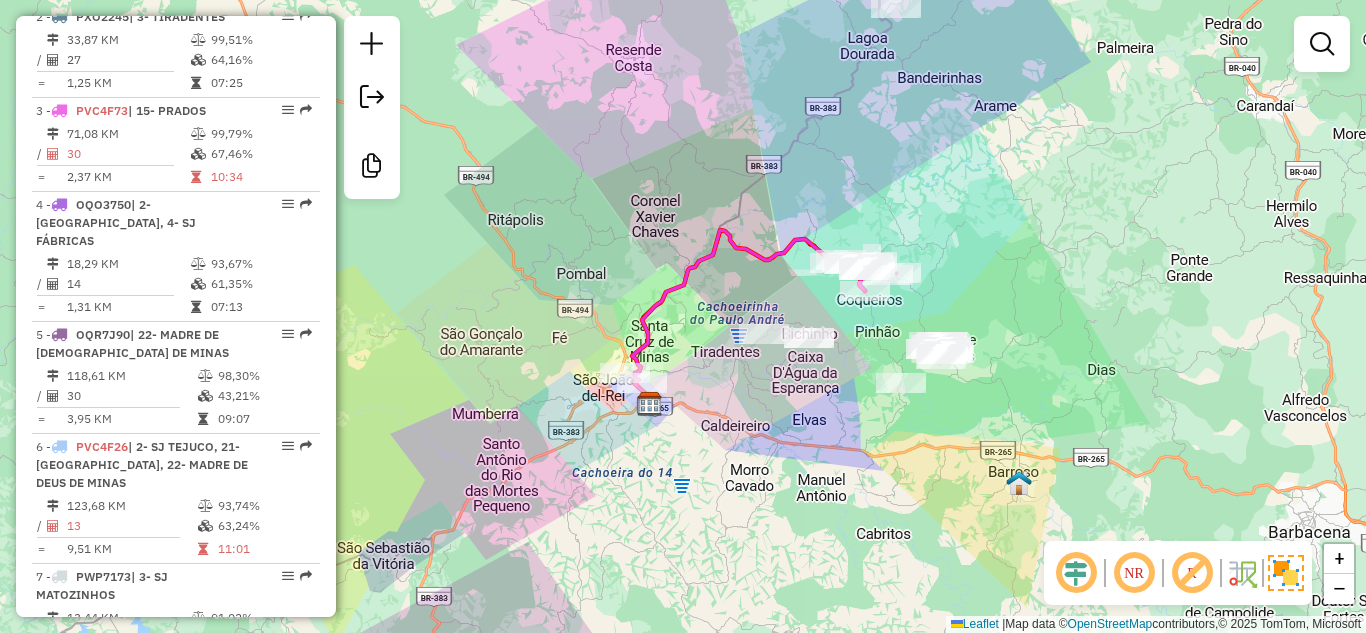 drag, startPoint x: 984, startPoint y: 244, endPoint x: 944, endPoint y: 315, distance: 81.49233 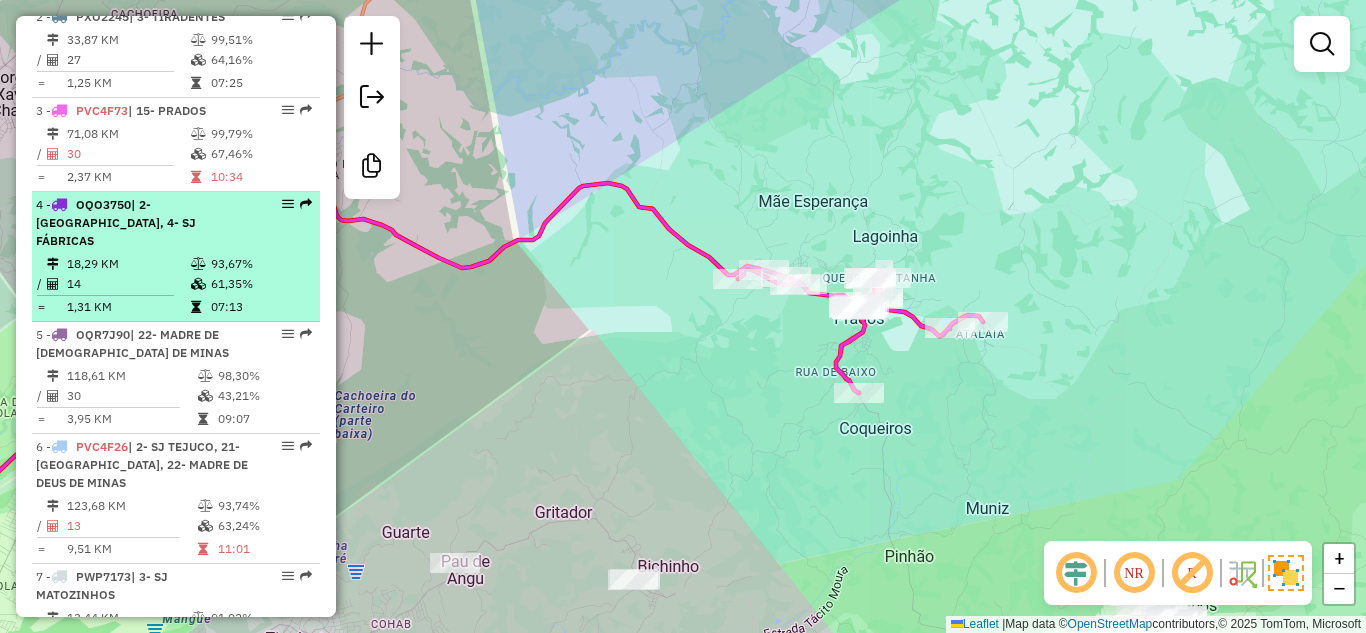 select on "*********" 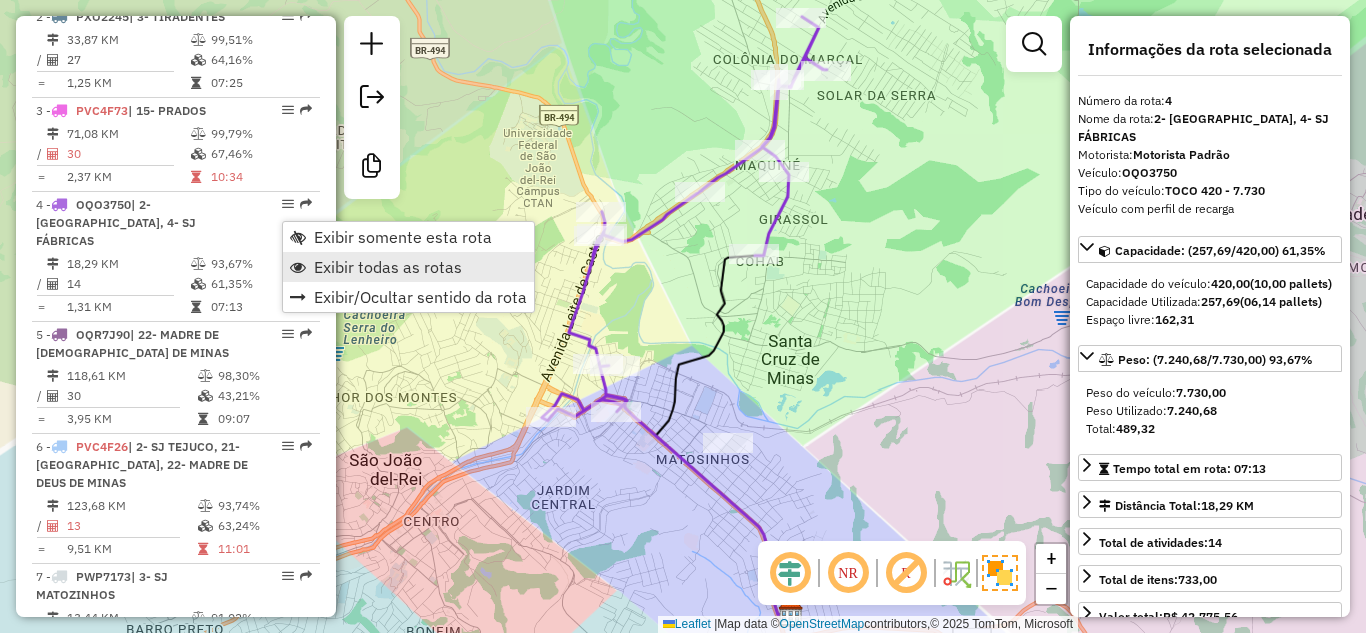 click on "Exibir todas as rotas" at bounding box center [388, 267] 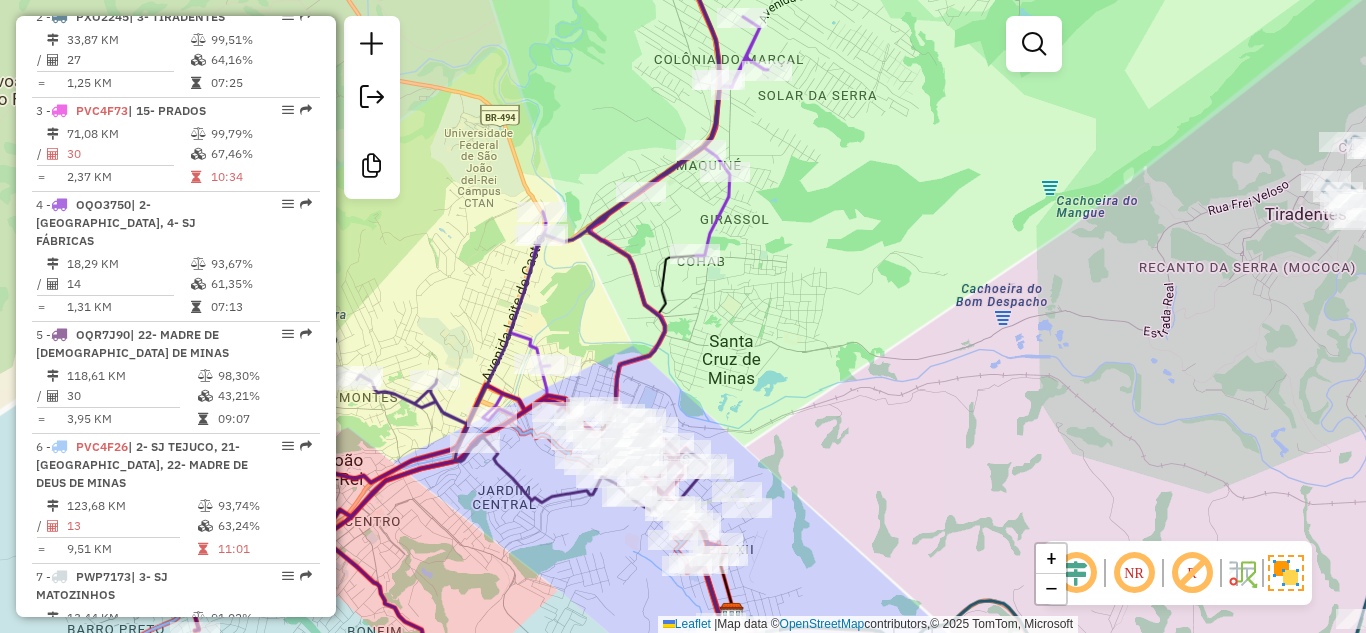 drag, startPoint x: 877, startPoint y: 312, endPoint x: 642, endPoint y: 333, distance: 235.93643 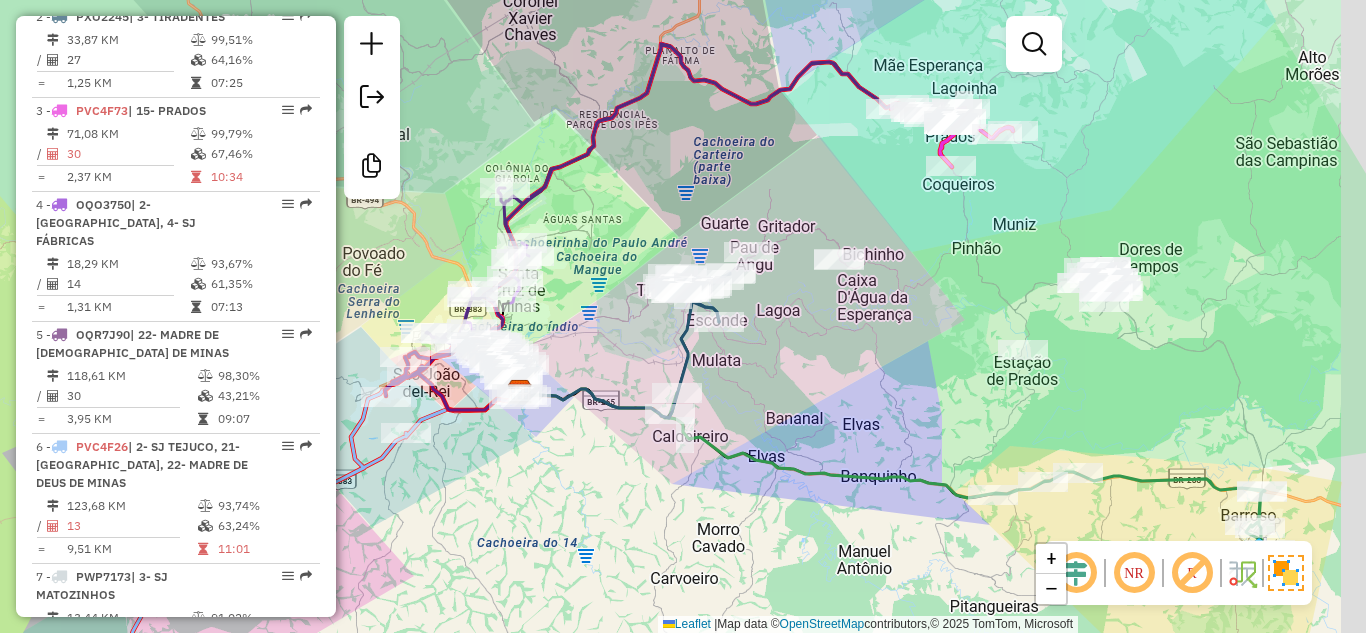 drag, startPoint x: 835, startPoint y: 388, endPoint x: 792, endPoint y: 391, distance: 43.104523 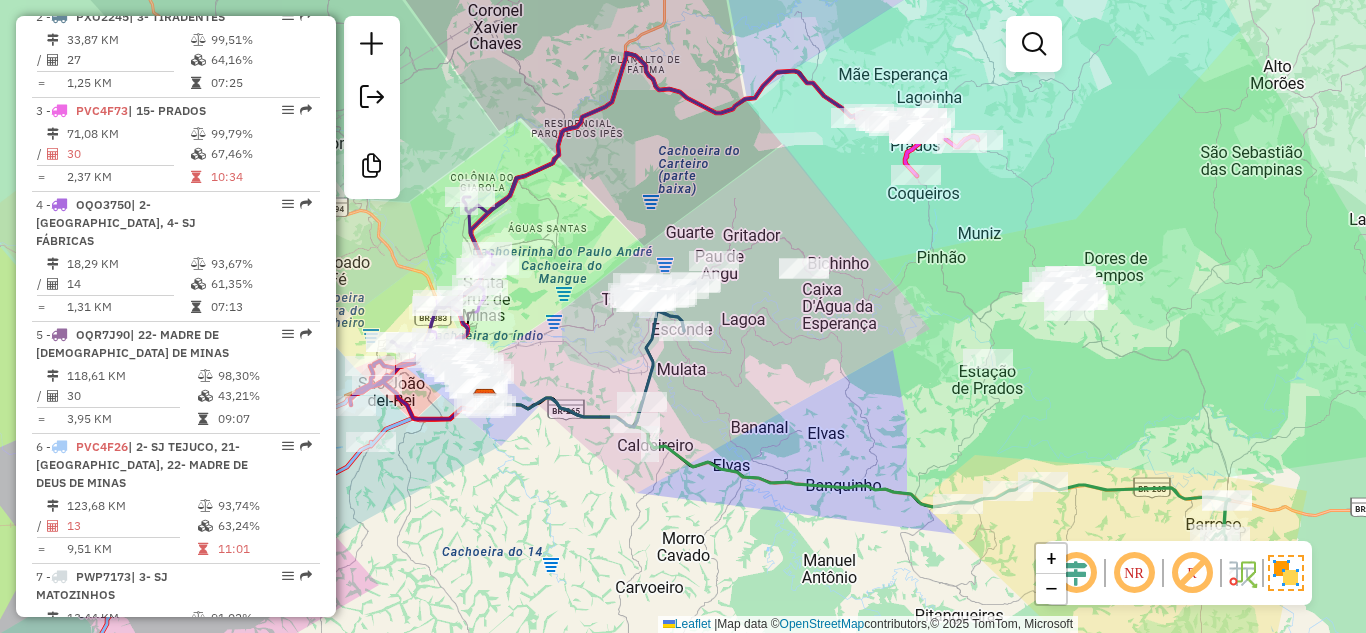 drag, startPoint x: 938, startPoint y: 316, endPoint x: 888, endPoint y: 358, distance: 65.29931 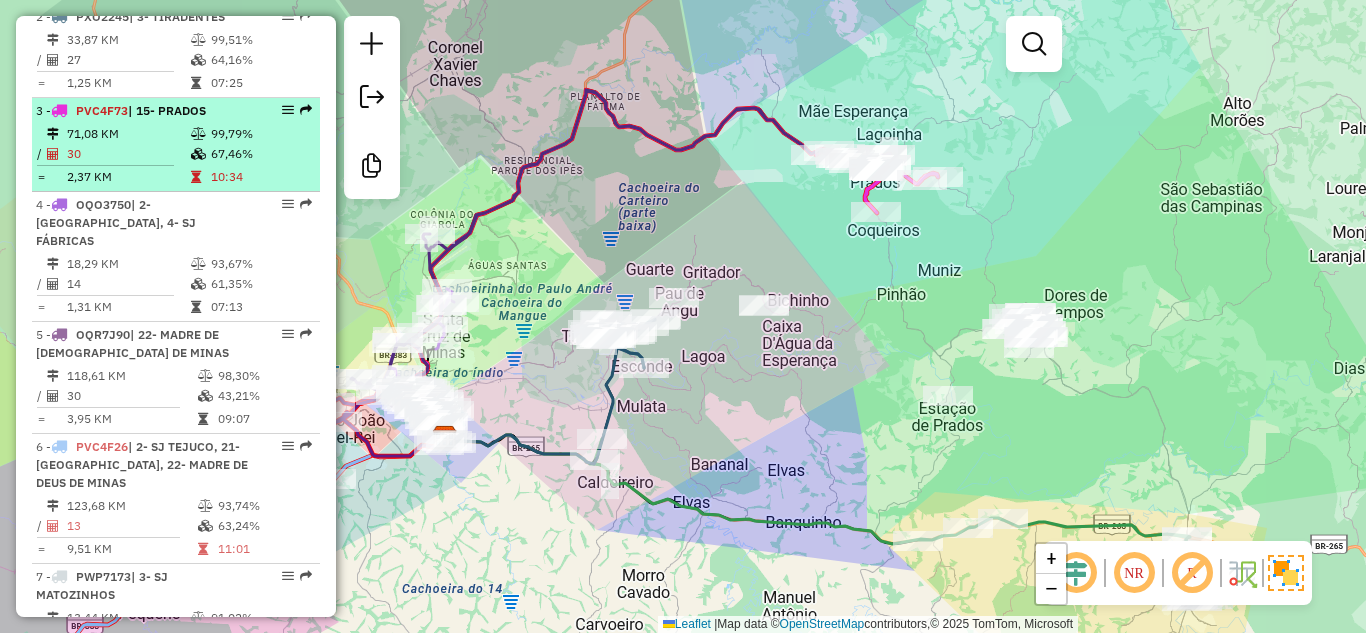 select on "*********" 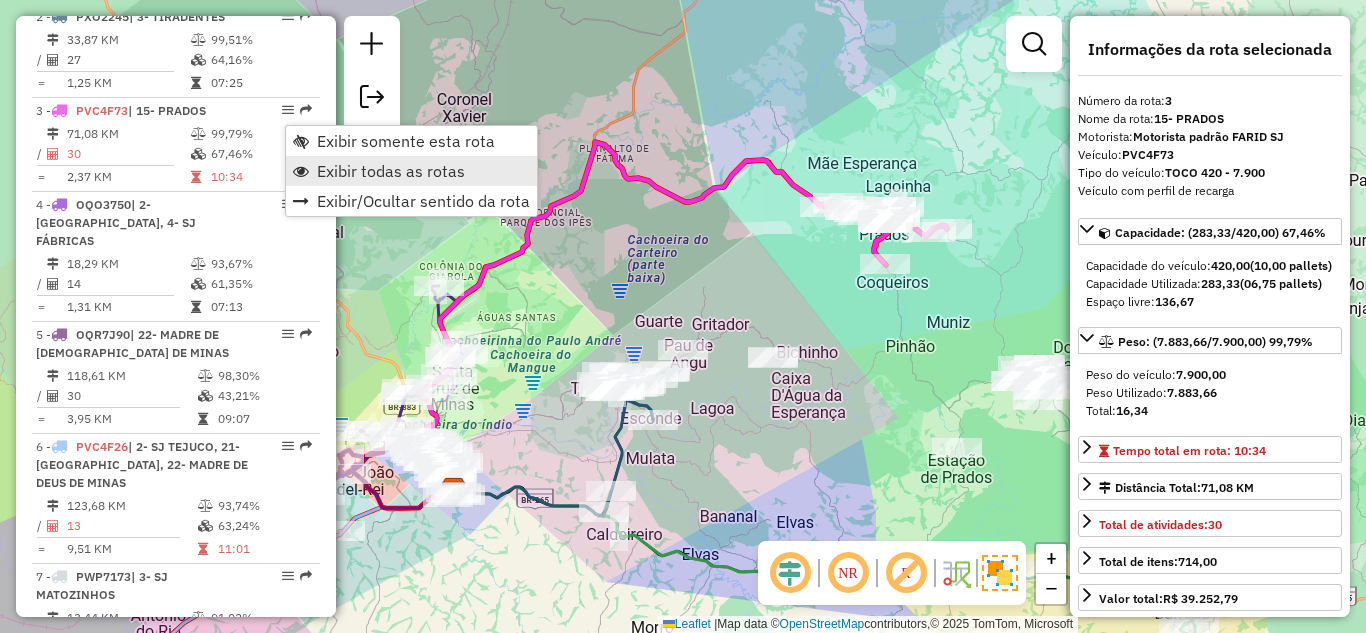 click on "Exibir todas as rotas" at bounding box center [391, 171] 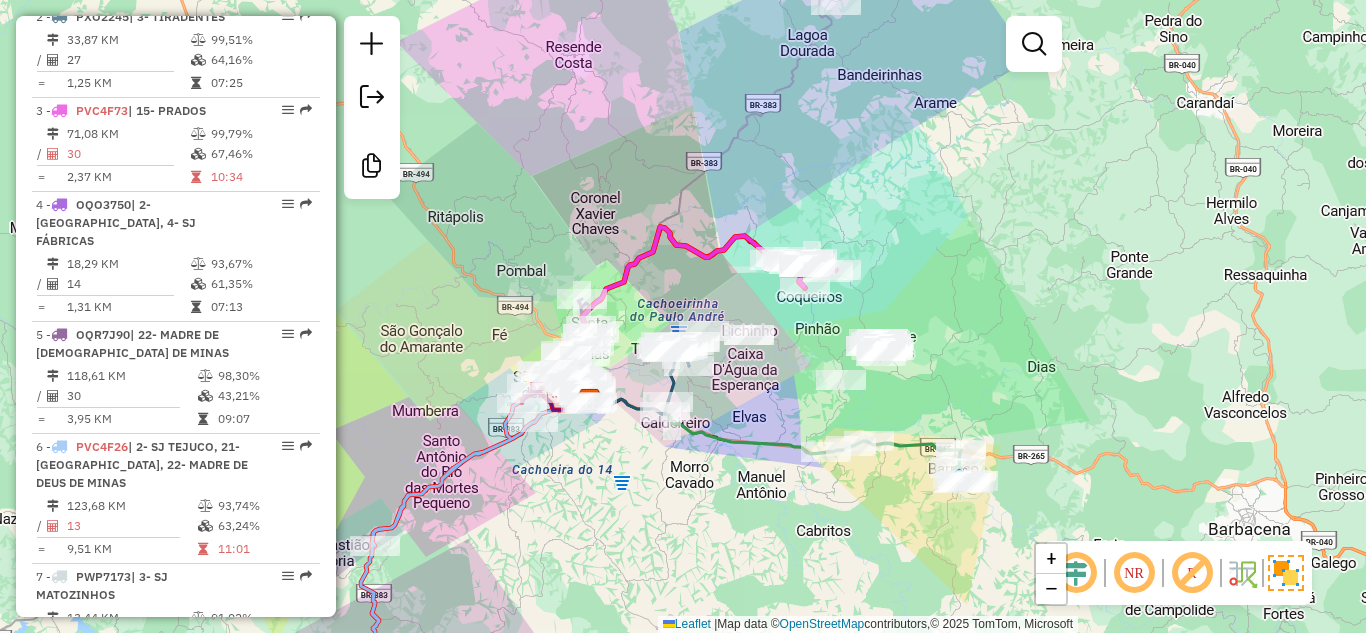 drag, startPoint x: 667, startPoint y: 479, endPoint x: 782, endPoint y: 376, distance: 154.38264 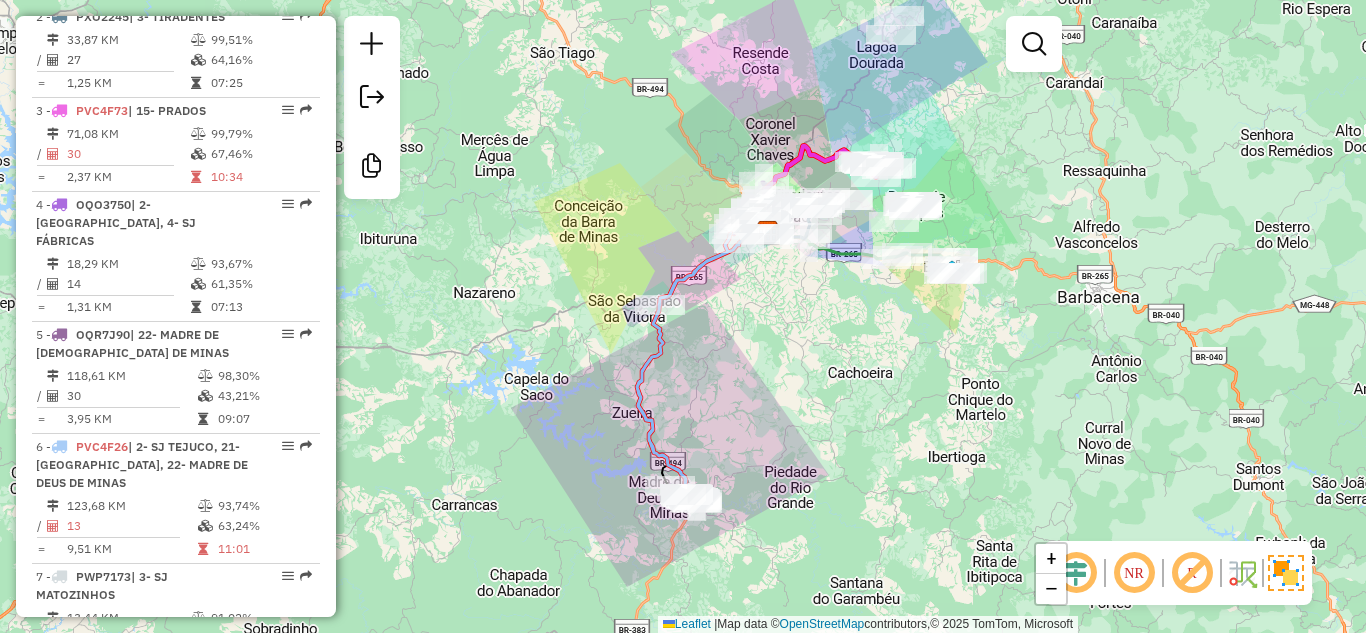 drag, startPoint x: 777, startPoint y: 497, endPoint x: 791, endPoint y: 397, distance: 100.97524 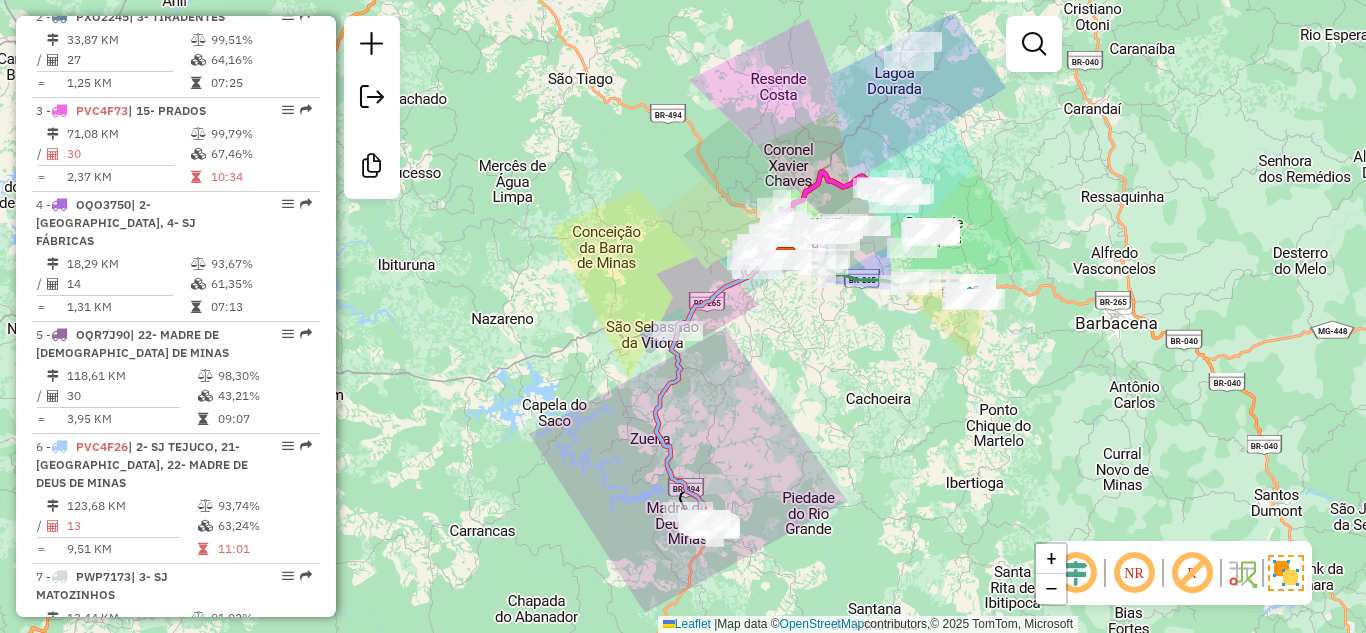 drag, startPoint x: 791, startPoint y: 397, endPoint x: 809, endPoint y: 423, distance: 31.622776 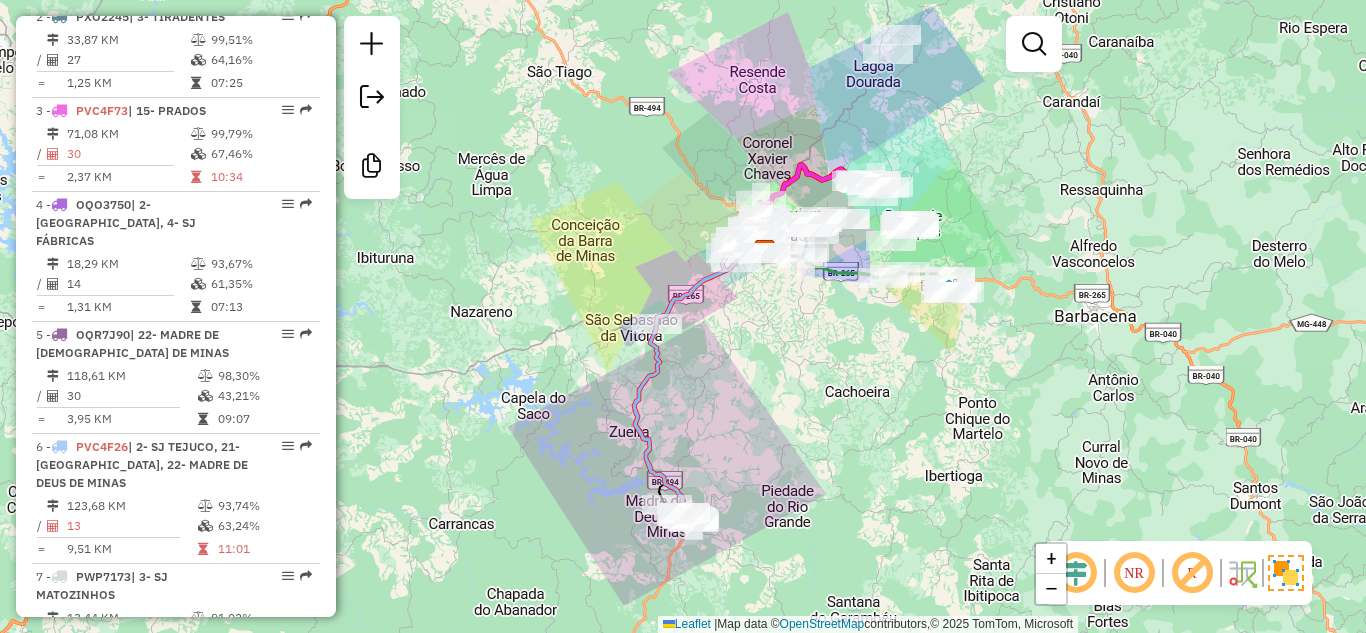 click on "Janela de atendimento Grade de atendimento Capacidade Transportadoras Veículos Cliente Pedidos  Rotas Selecione os dias de semana para filtrar as janelas de atendimento  Seg   Ter   Qua   Qui   Sex   Sáb   Dom  Informe o período da janela de atendimento: De: Até:  Filtrar exatamente a janela do cliente  Considerar janela de atendimento padrão  Selecione os dias de semana para filtrar as grades de atendimento  Seg   Ter   Qua   Qui   Sex   Sáb   Dom   Considerar clientes sem dia de atendimento cadastrado  Clientes fora do dia de atendimento selecionado Filtrar as atividades entre os valores definidos abaixo:  Peso mínimo:   Peso máximo:   Cubagem mínima:   Cubagem máxima:   De:   Até:  Filtrar as atividades entre o tempo de atendimento definido abaixo:  De:   Até:   Considerar capacidade total dos clientes não roteirizados Transportadora: Selecione um ou mais itens Tipo de veículo: Selecione um ou mais itens Veículo: Selecione um ou mais itens Motorista: Selecione um ou mais itens Nome: Rótulo:" 